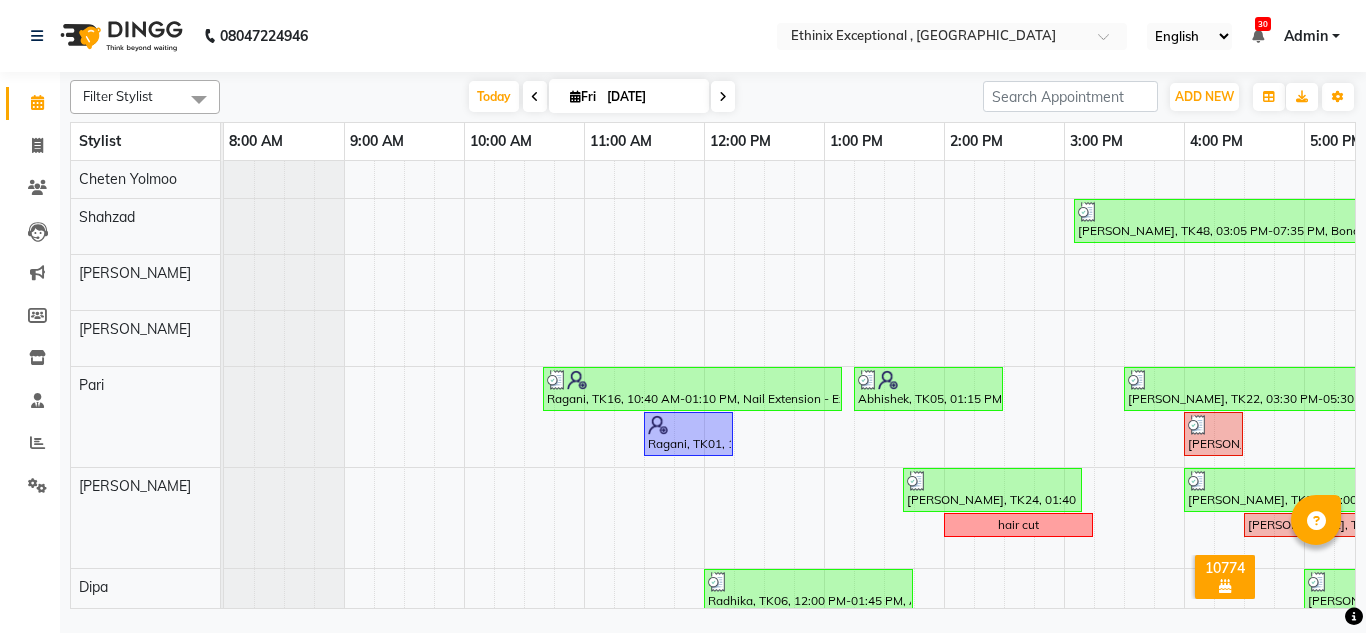 scroll, scrollTop: 0, scrollLeft: 0, axis: both 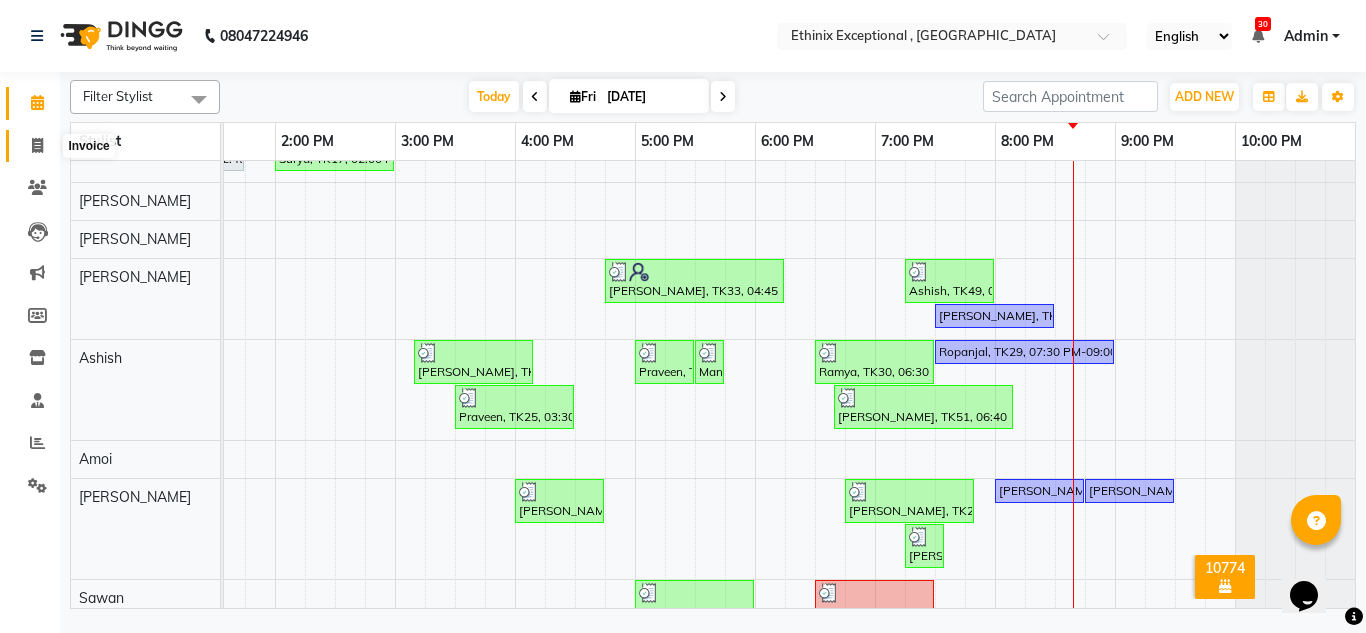 click 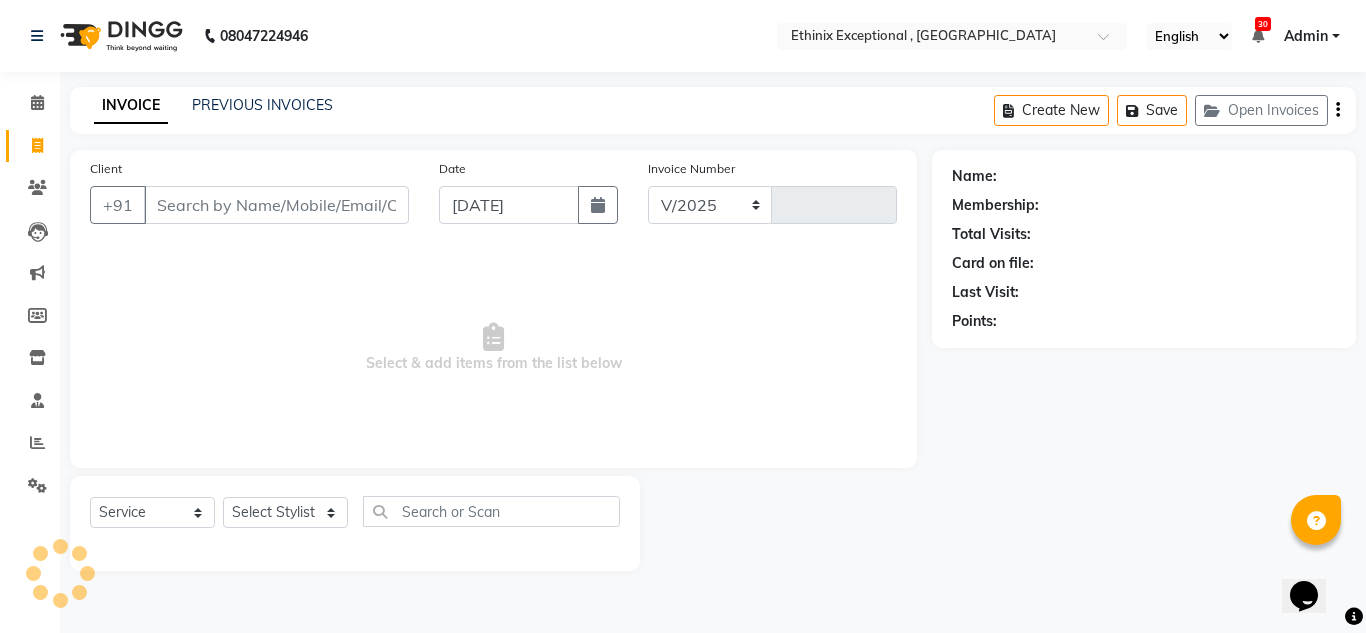 select on "3625" 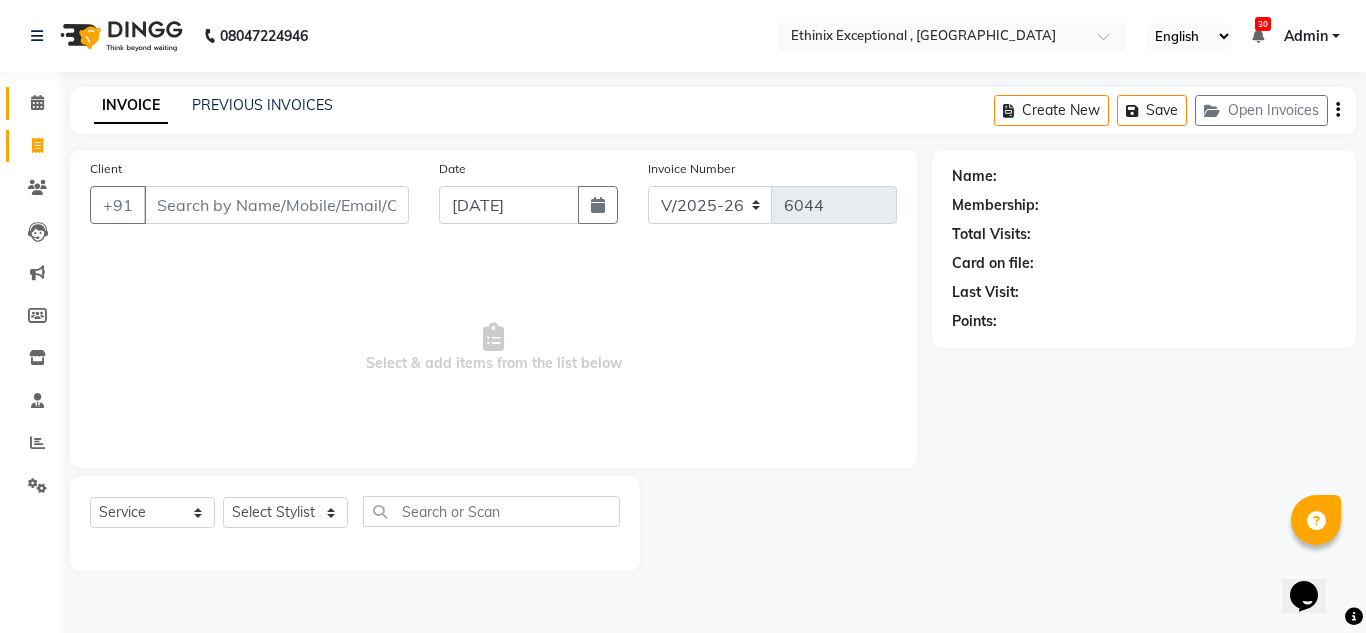 select on "product" 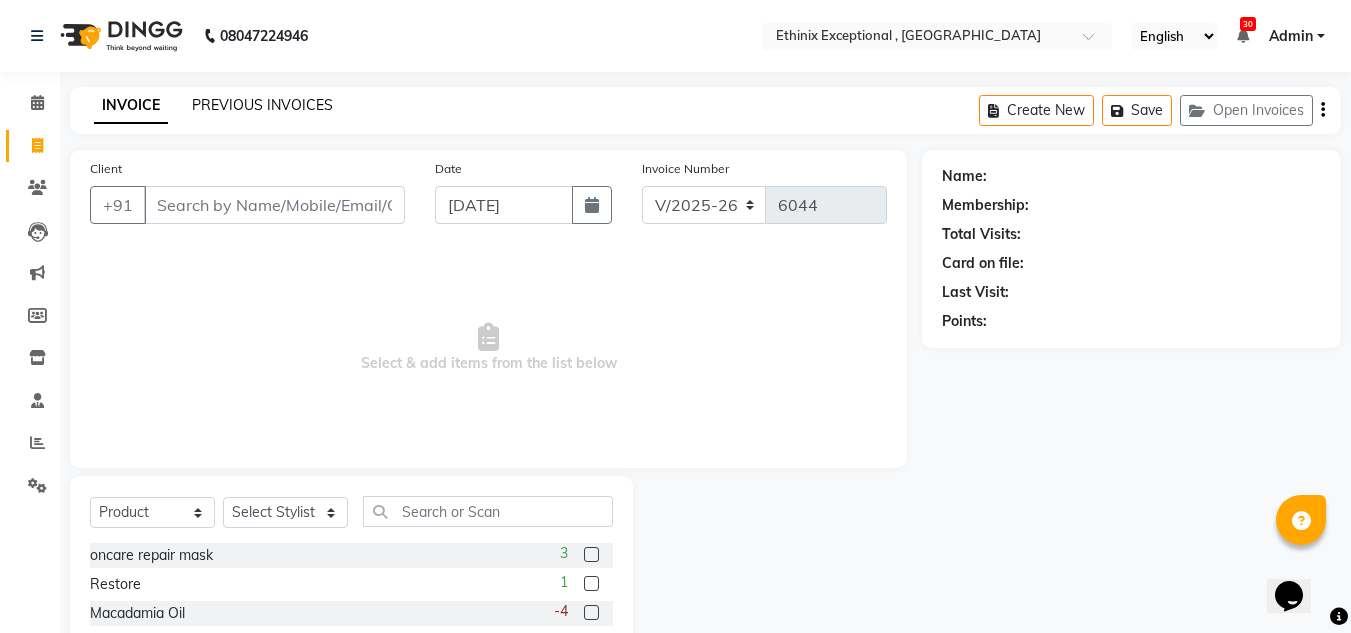 click on "PREVIOUS INVOICES" 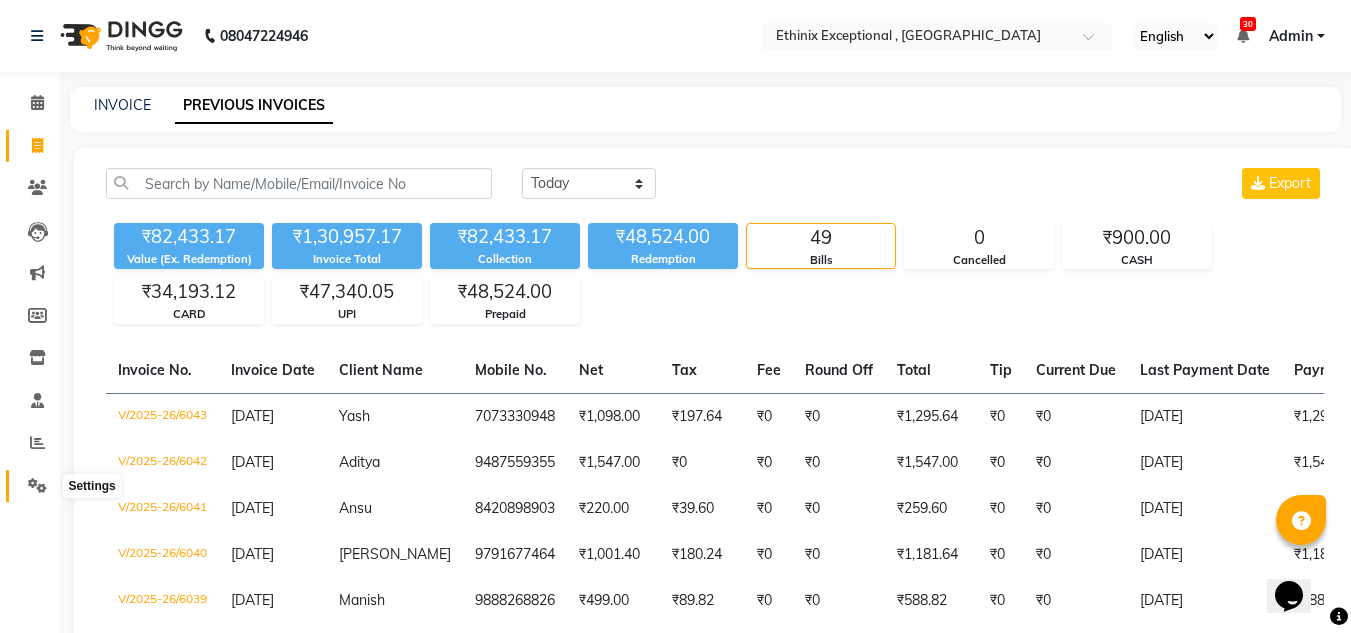 click 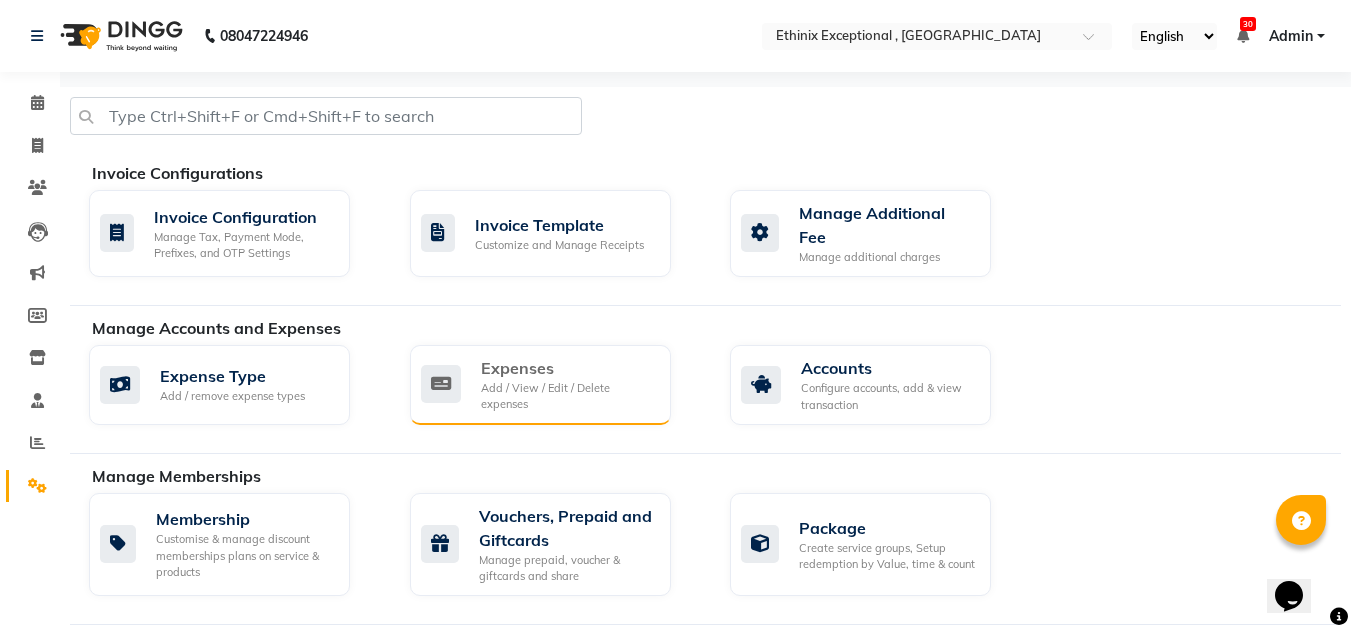 click on "Expenses" 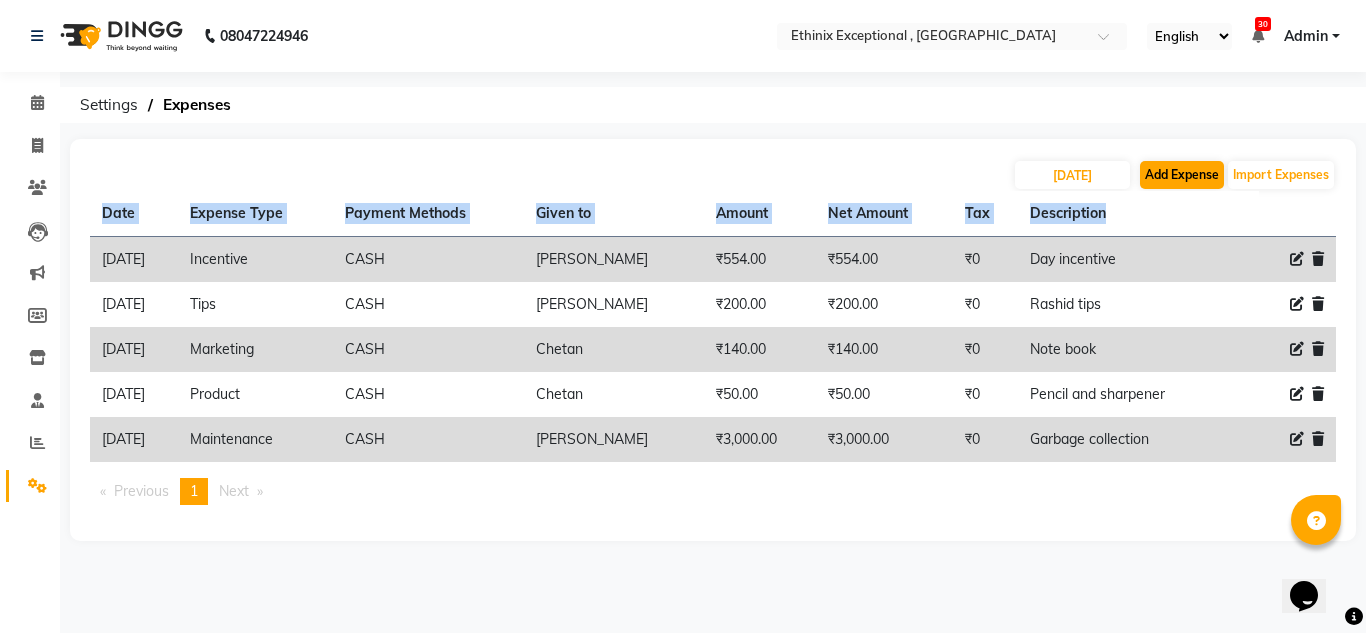 click on "[DATE] Add Expense Import Expenses Date Expense Type Payment Methods Given to Amount Net Amount Tax Description  [DATE]   Incentive   [PERSON_NAME]   ₹554.00  ₹554.00 ₹0  Day incentive   [DATE]   Tips   CASH   [PERSON_NAME]   ₹200.00  ₹200.00 ₹0  Rashid tips   [DATE]   Marketing   CASH   Chetan   ₹140.00  ₹140.00 ₹0  Note book   [DATE]   Product   CASH   Chetan   ₹50.00  ₹50.00 ₹0  Pencil and sharpener   [DATE]   Maintenance   CASH   MUSTHAFA   ₹3,000.00  ₹3,000.00 ₹0  Garbage collection    Previous  page  1 / 1  You're on page  1  Next  page" 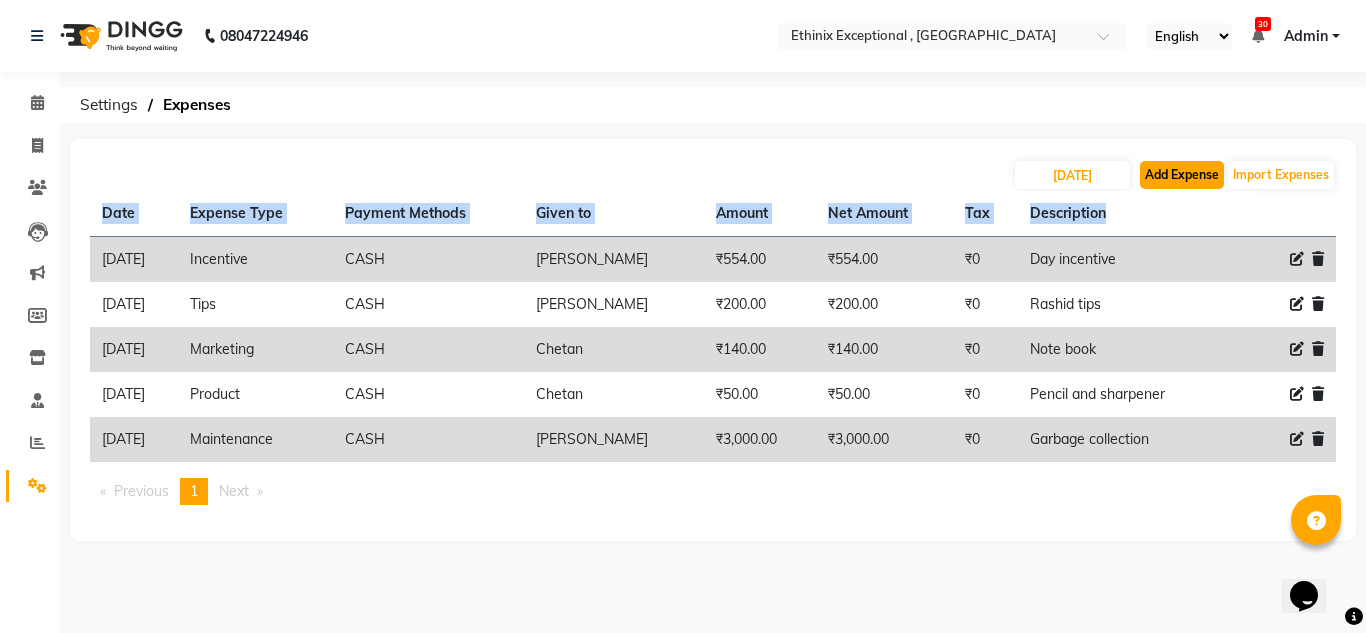 click on "Add Expense" 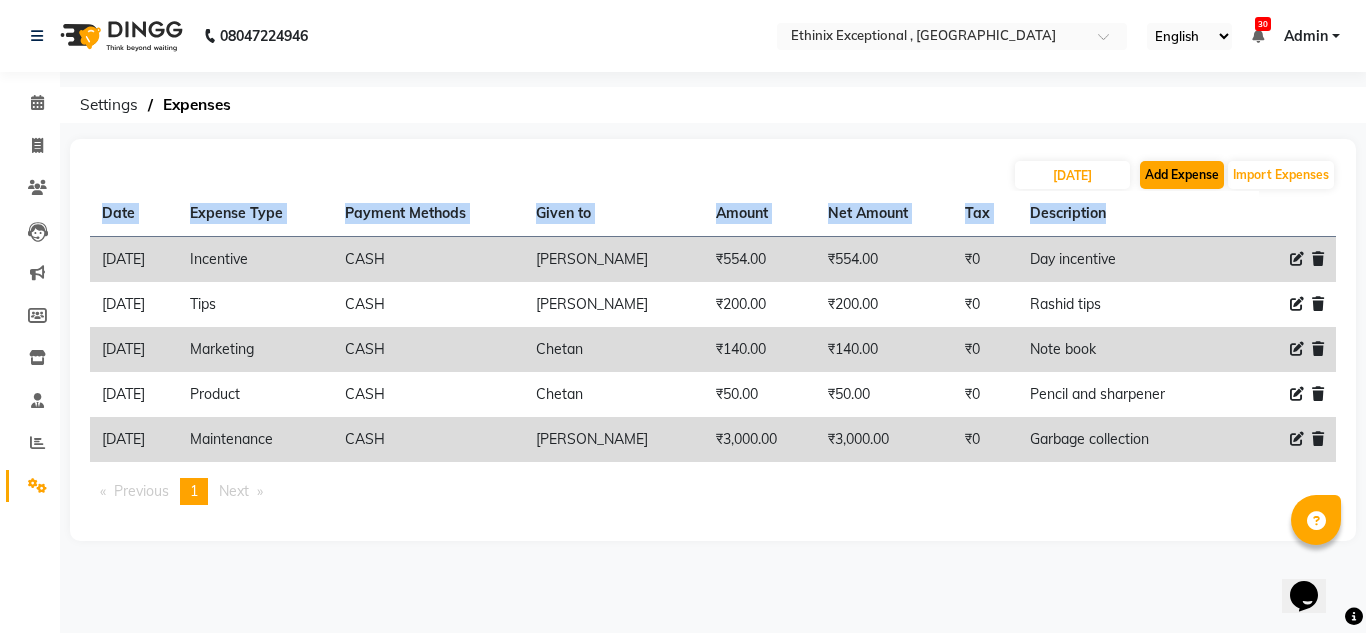 select on "1" 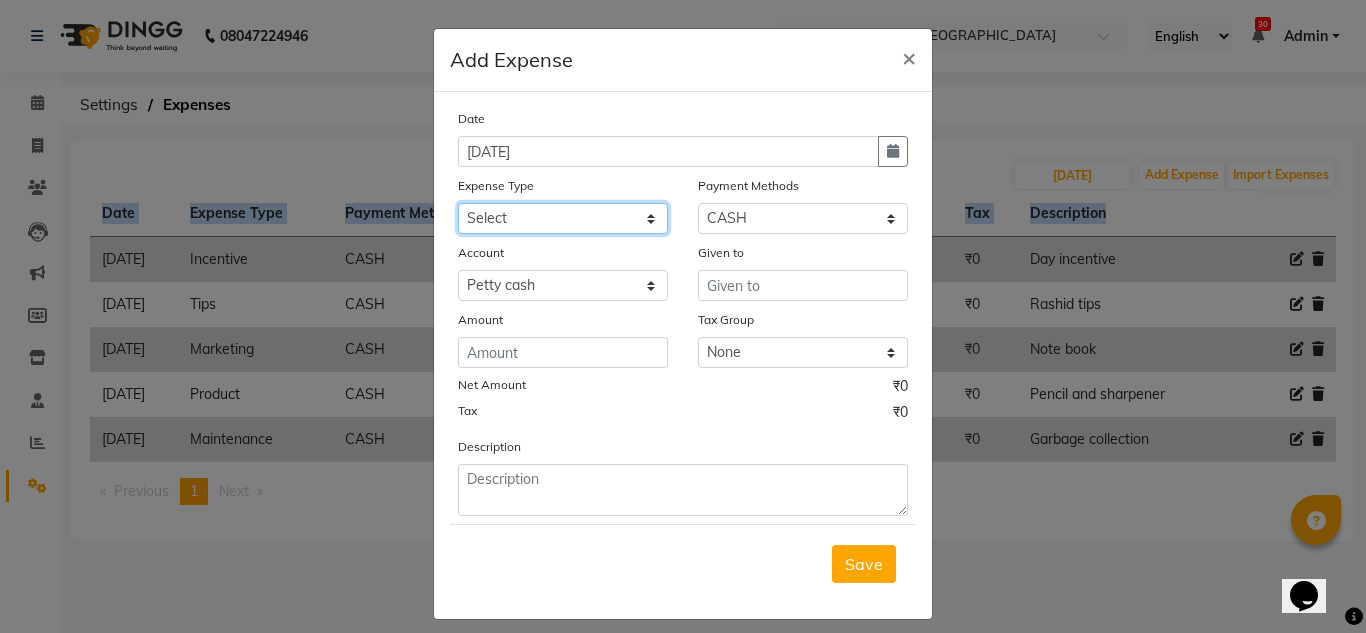 click on "Select Advance Salary Client Snacks Equipment Estate food Fuel Govt fee Incentive last month pending Maintenance Marketing MRA New Salon Other Pantry persnal aliyaka persnol Product Rent Salary Tax Tips" 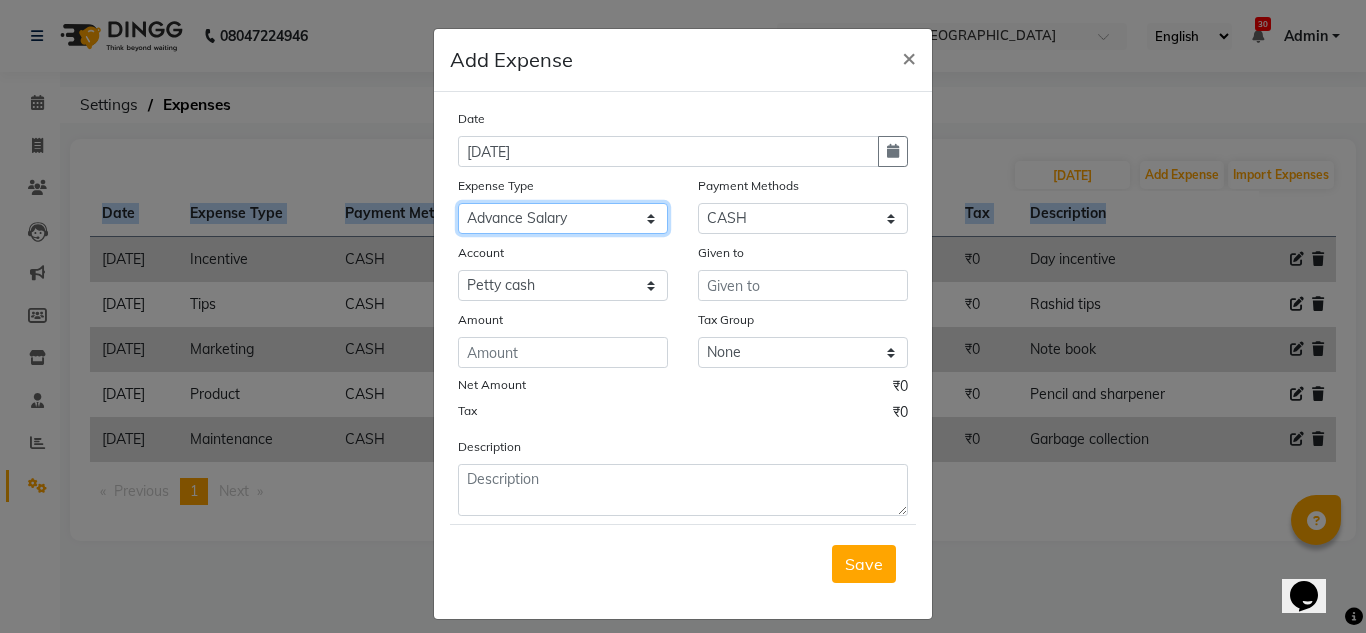 click on "Select Advance Salary Client Snacks Equipment Estate food Fuel Govt fee Incentive last month pending Maintenance Marketing MRA New Salon Other Pantry persnal aliyaka persnol Product Rent Salary Tax Tips" 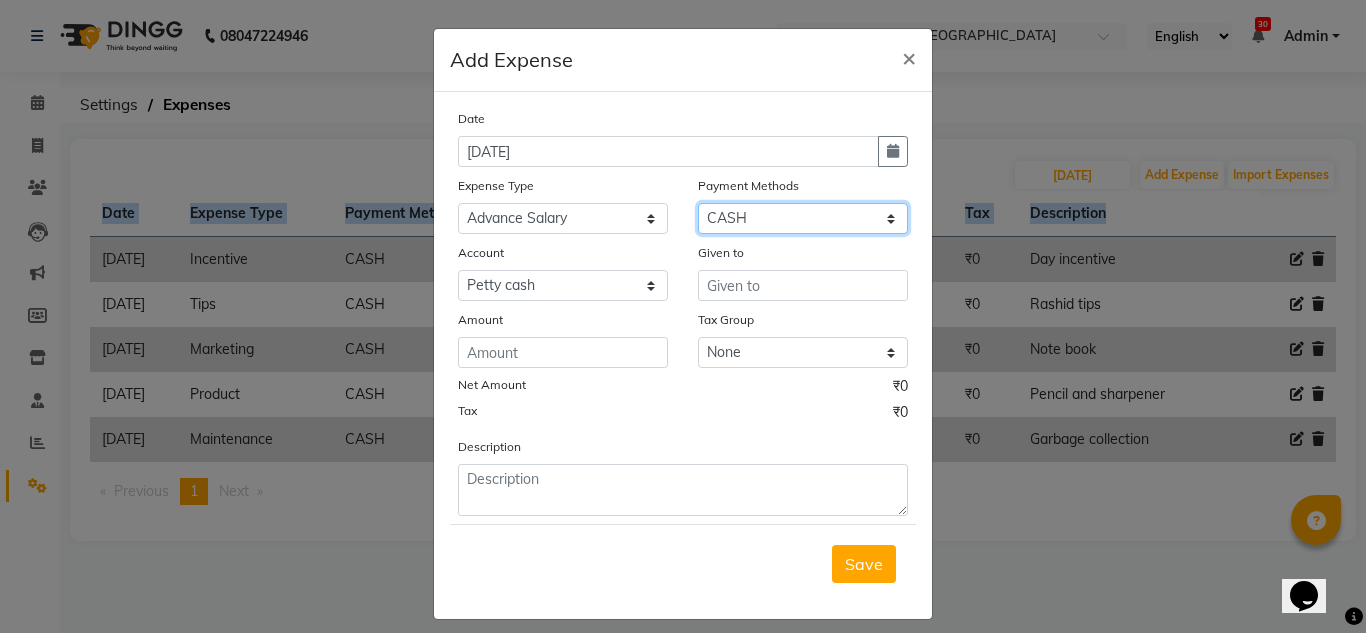click on "Select UPI CARD CASH Master Card Visa Card Prepaid Gift Card ONLINE Voucher Wallet" 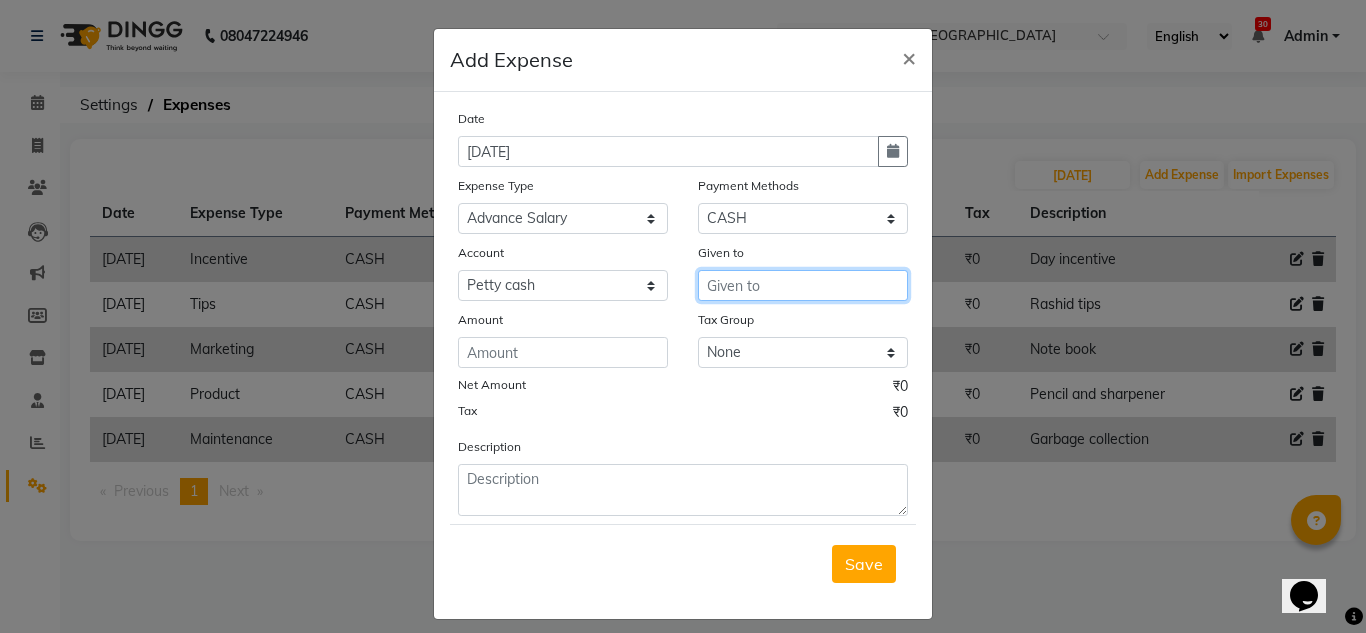 click at bounding box center [803, 285] 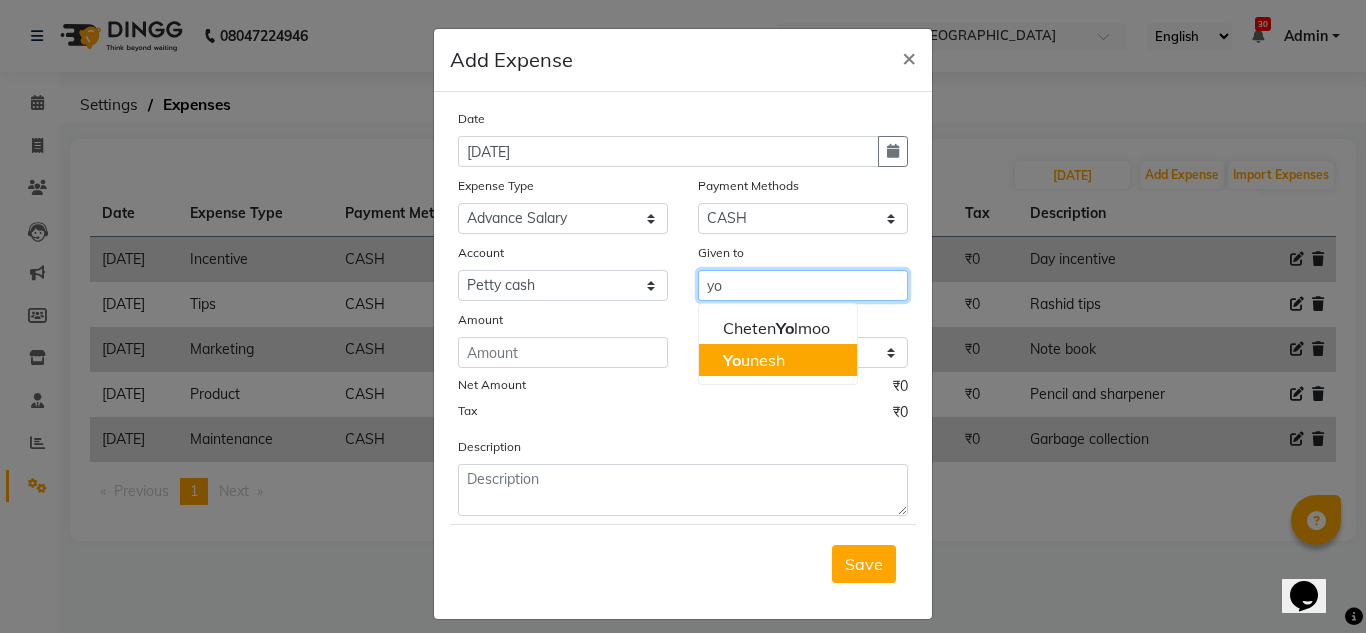 click on "Yo" 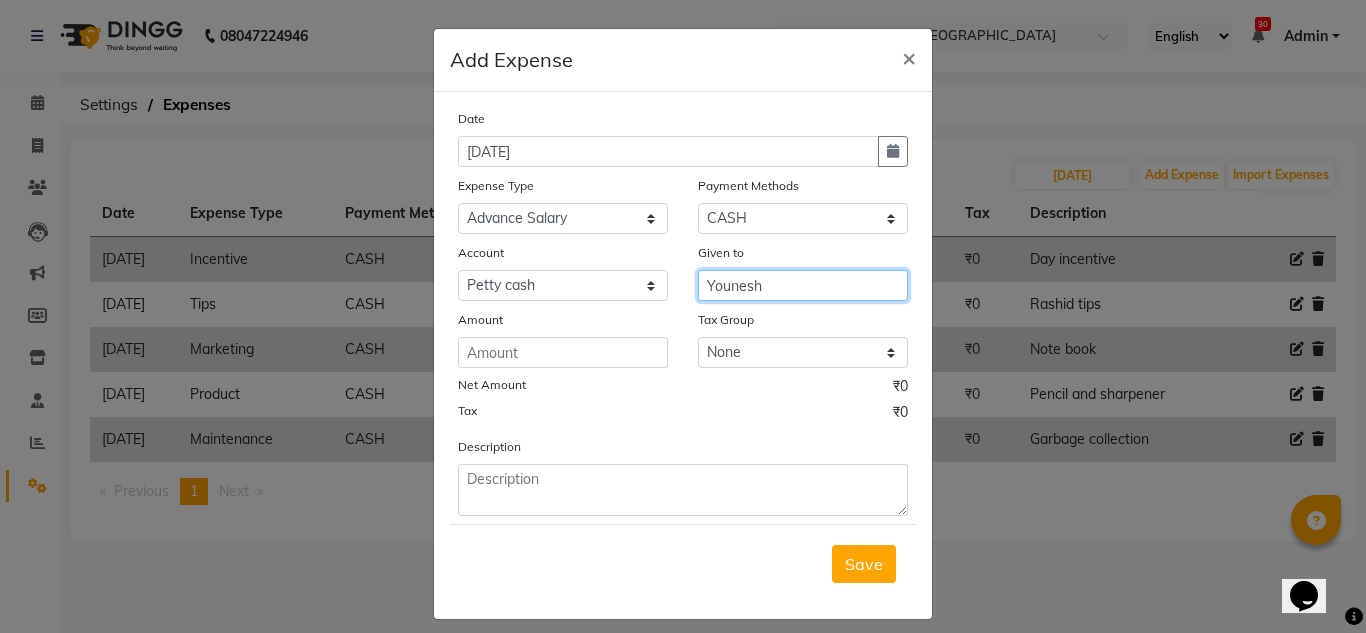 type on "Younesh" 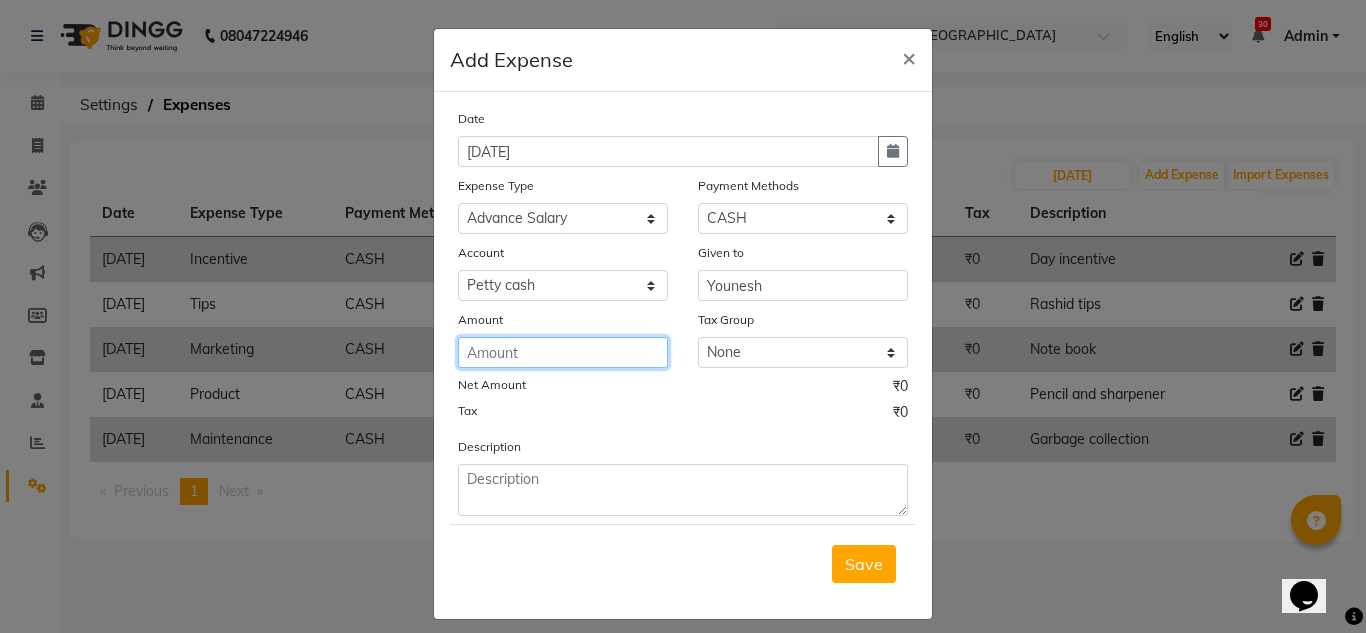 click 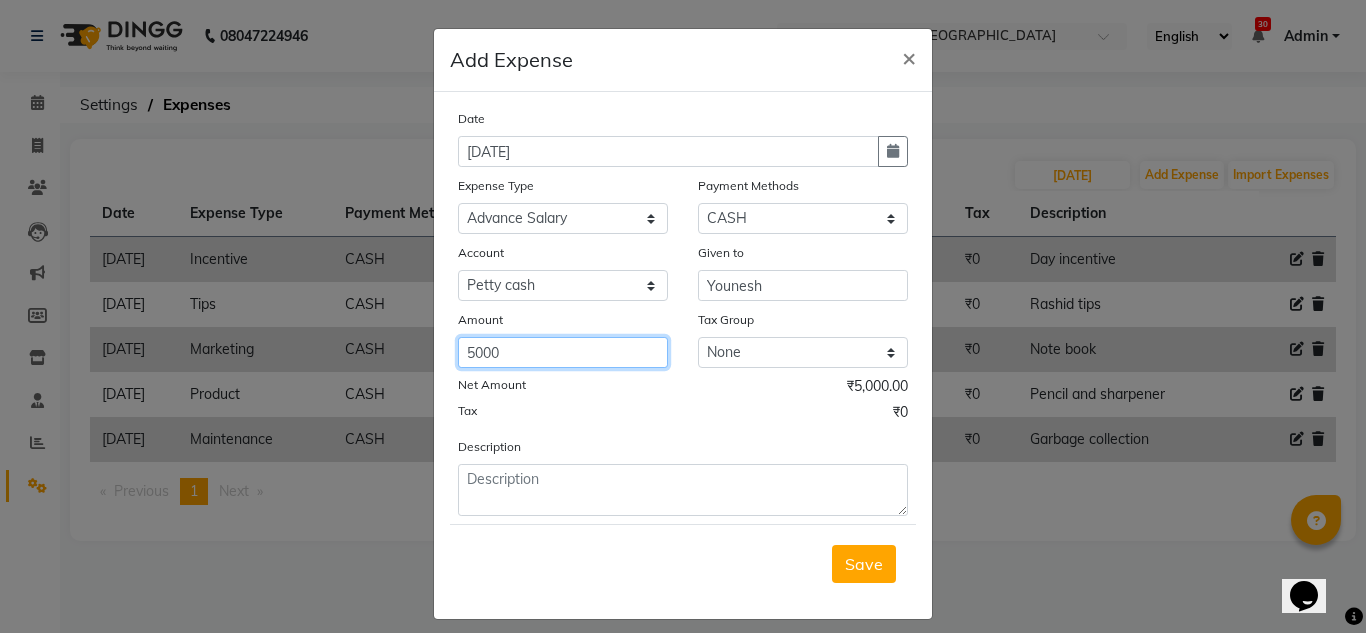 type on "5000" 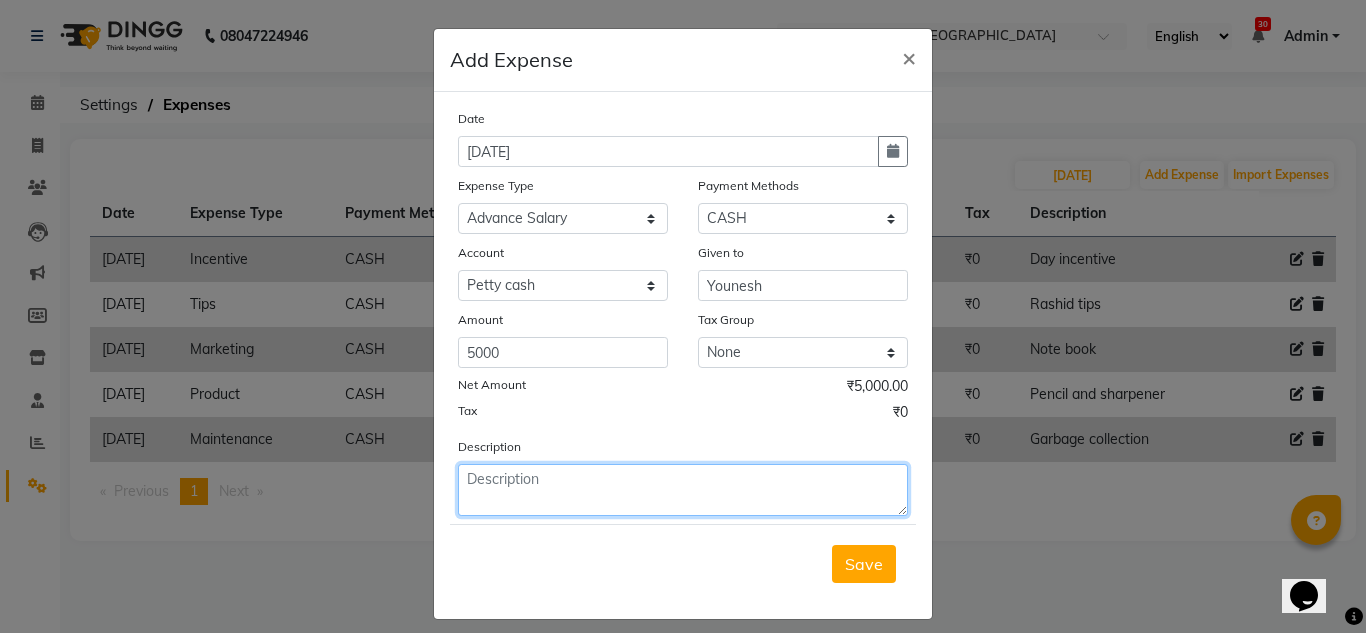 click 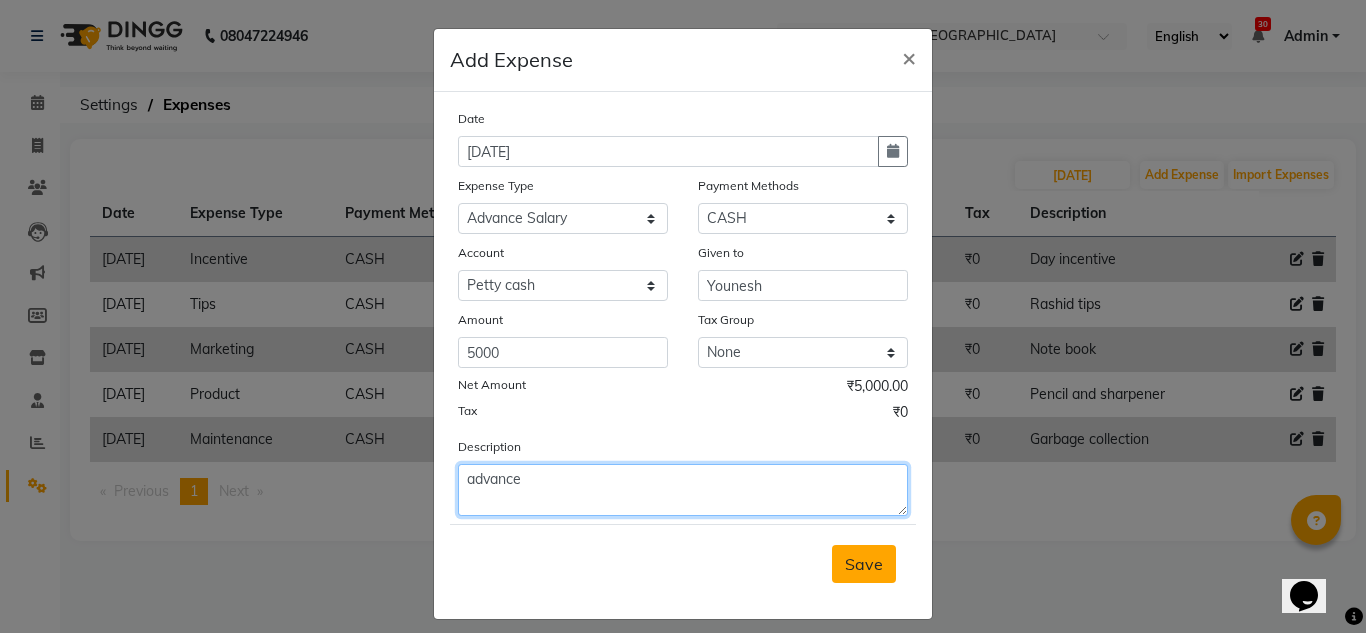 type on "advance" 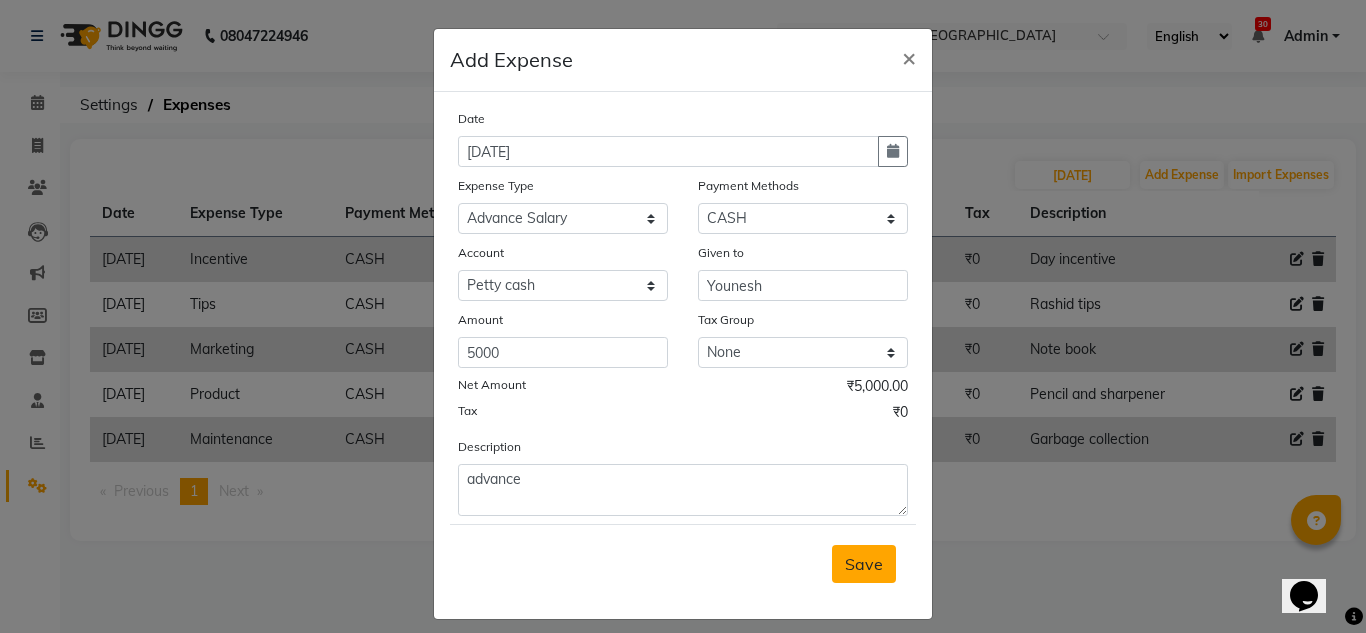 click on "Save" at bounding box center [864, 564] 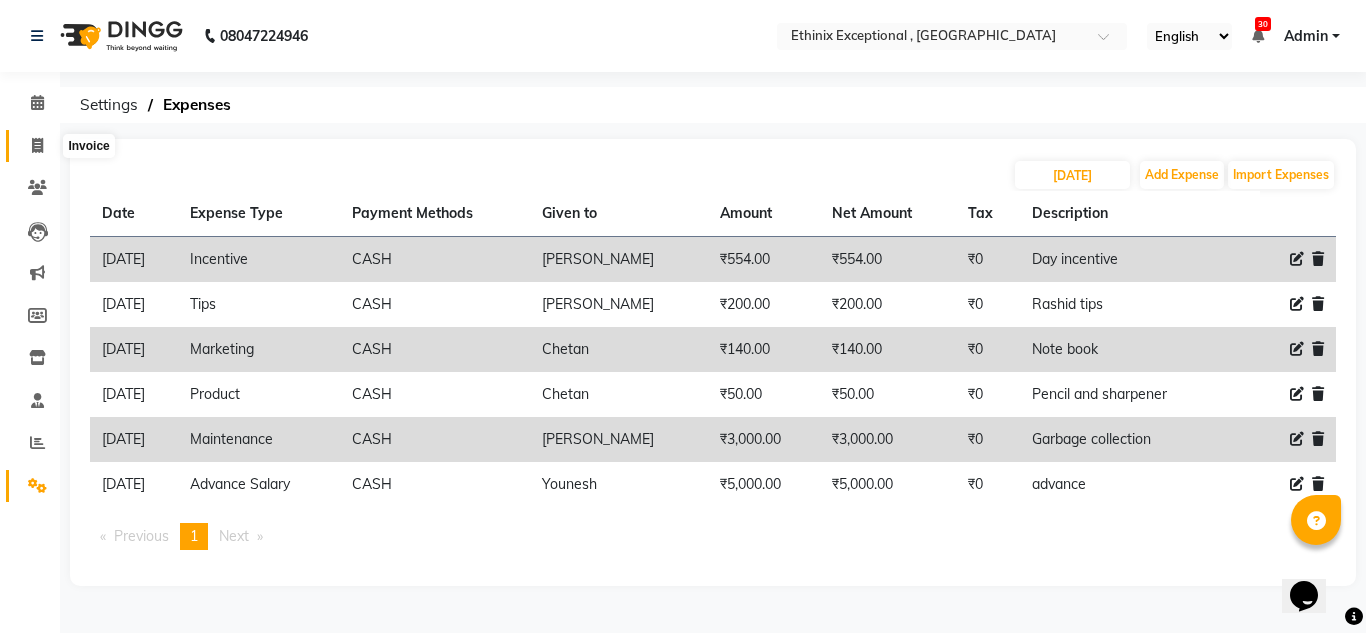 click 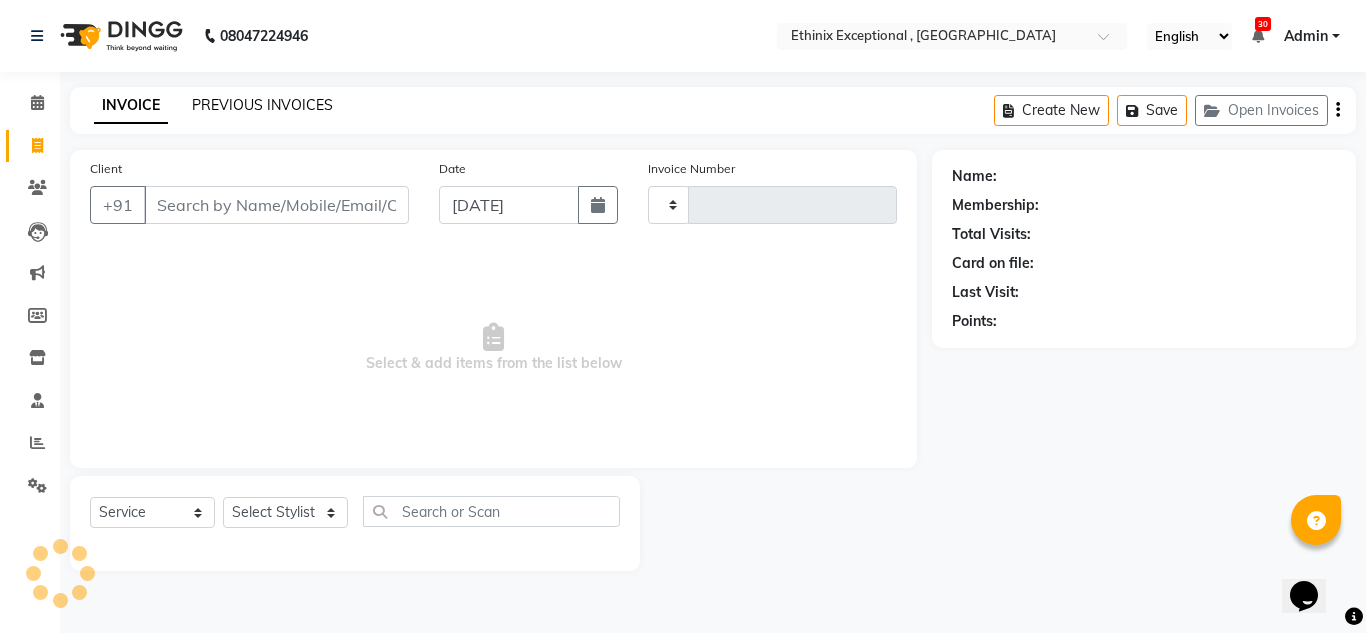 type on "6046" 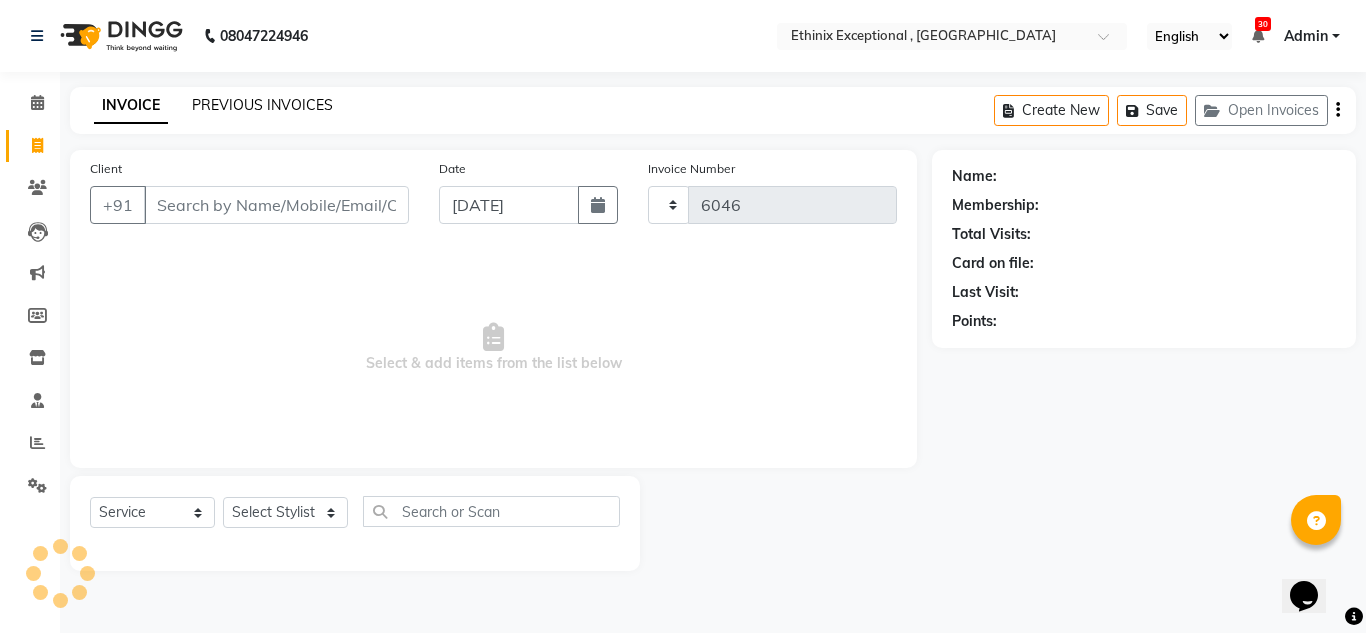 select on "3625" 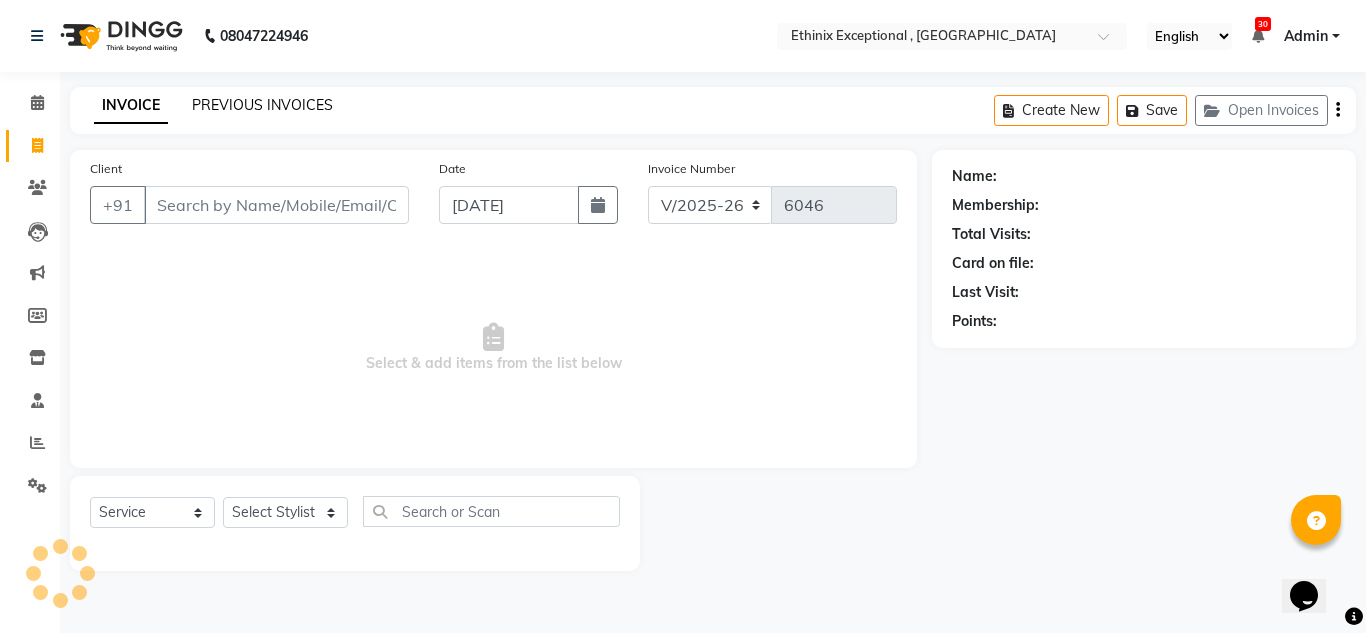 click on "PREVIOUS INVOICES" 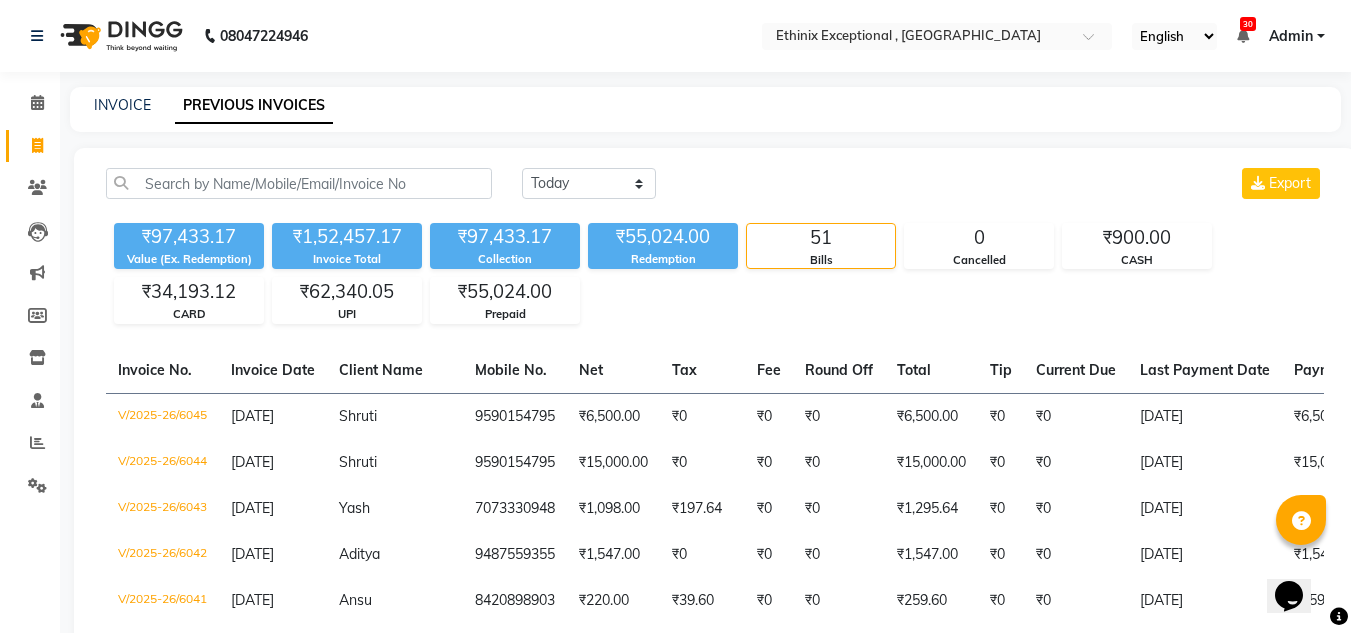 scroll, scrollTop: 1, scrollLeft: 0, axis: vertical 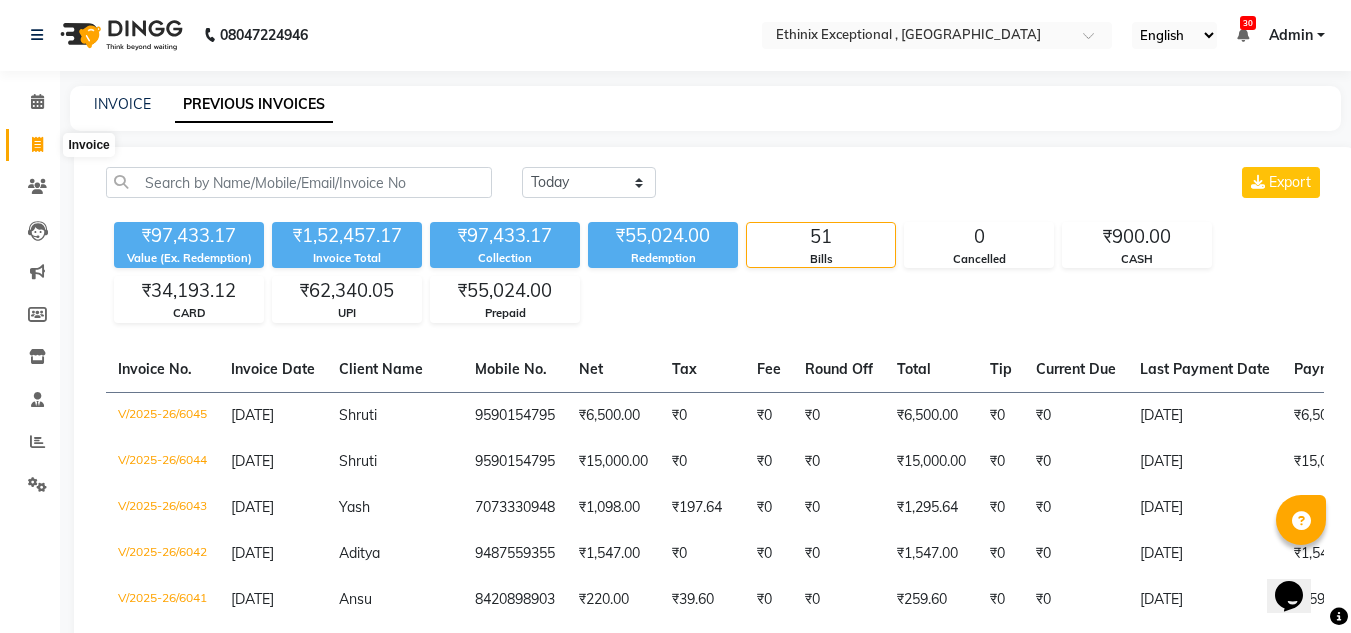 click 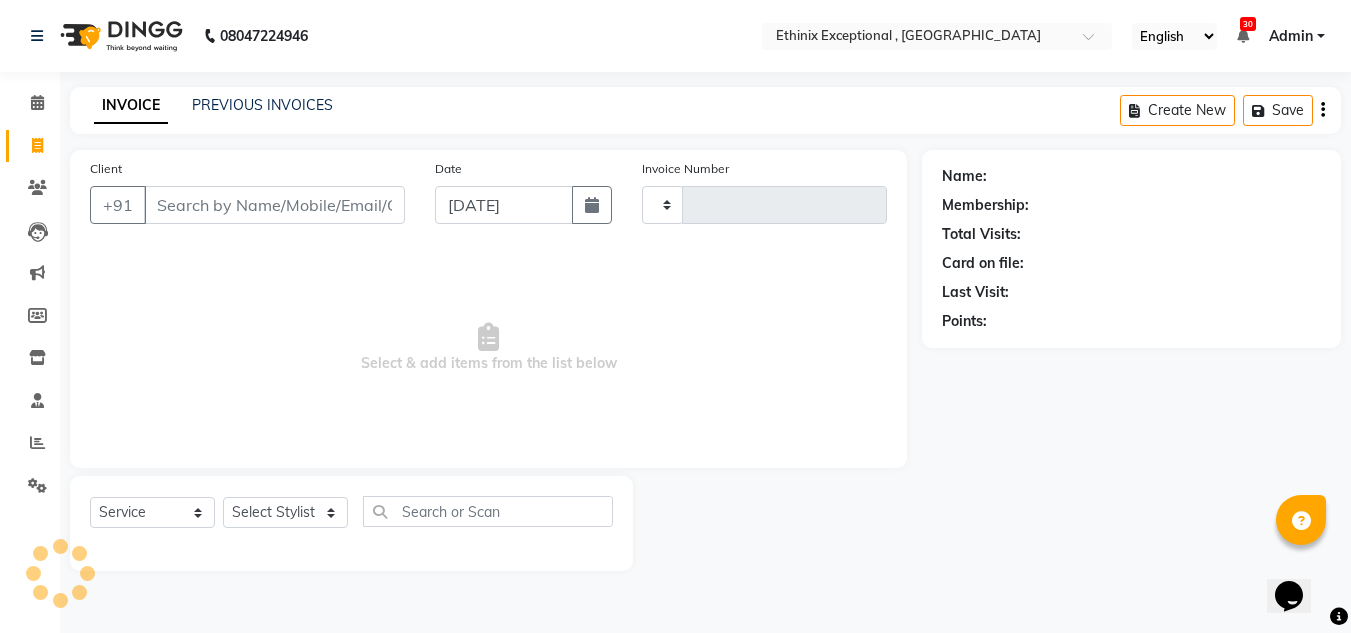 scroll, scrollTop: 0, scrollLeft: 0, axis: both 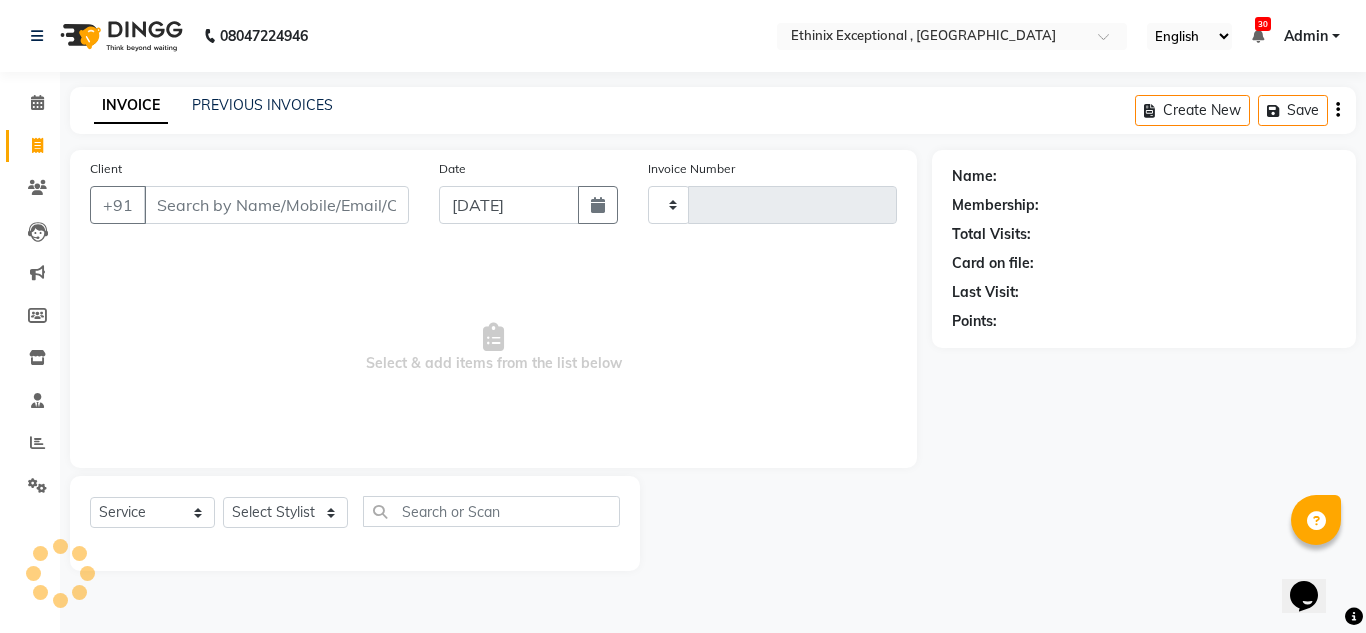 type on "6046" 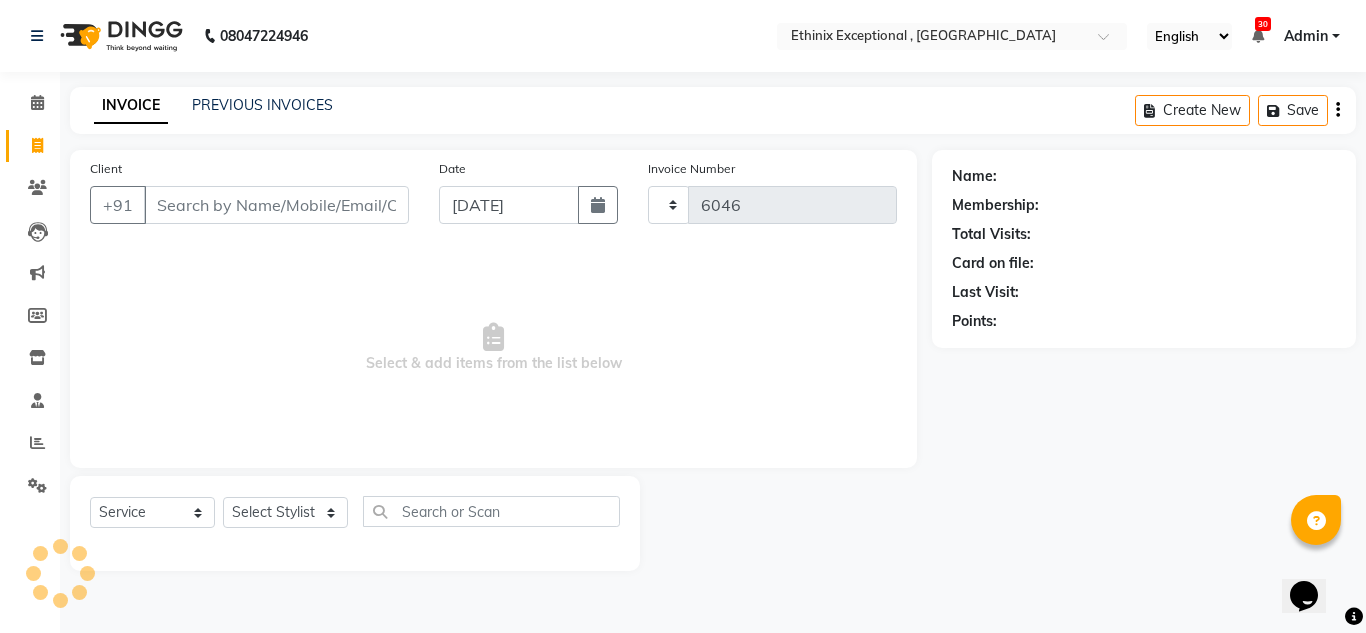 select on "3625" 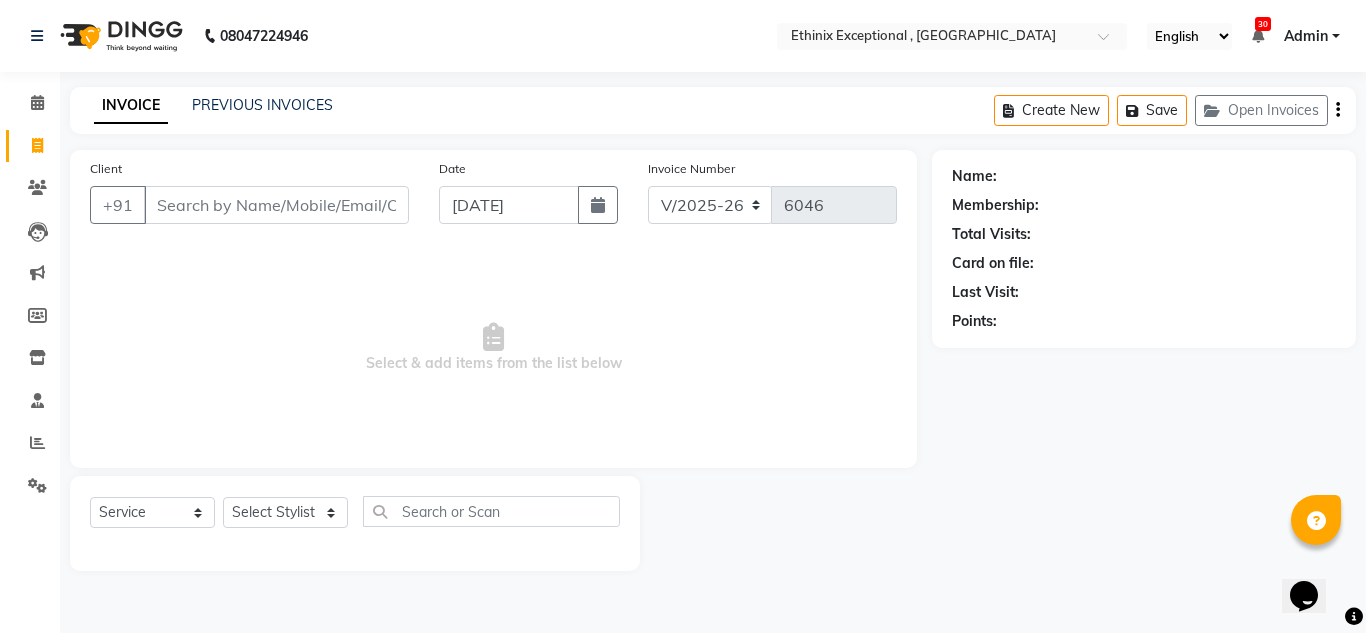 select on "product" 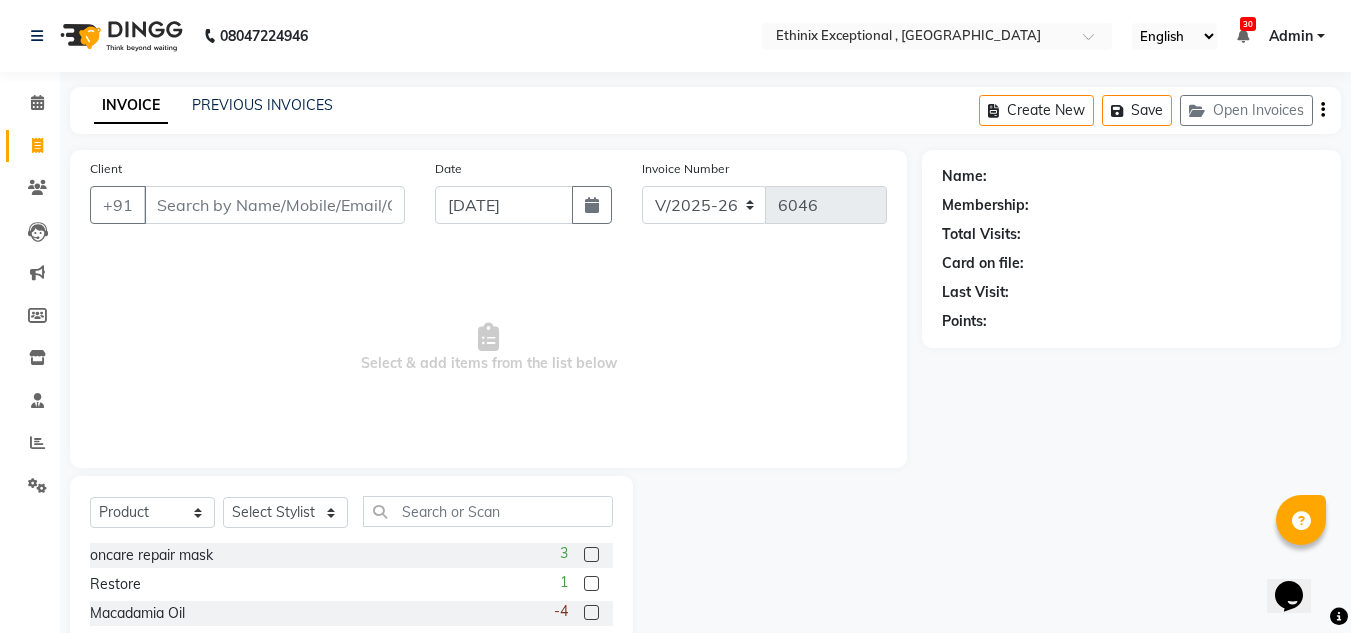 click on "Client" at bounding box center [274, 205] 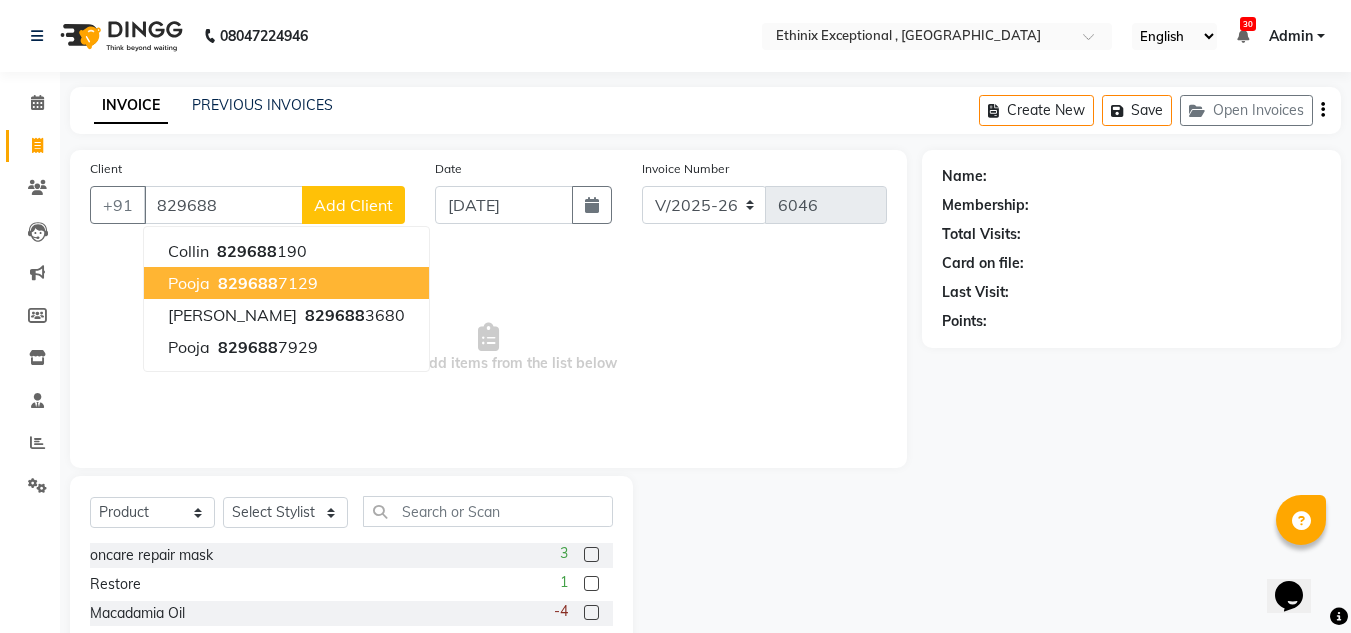 click on "829688 7129" at bounding box center (266, 283) 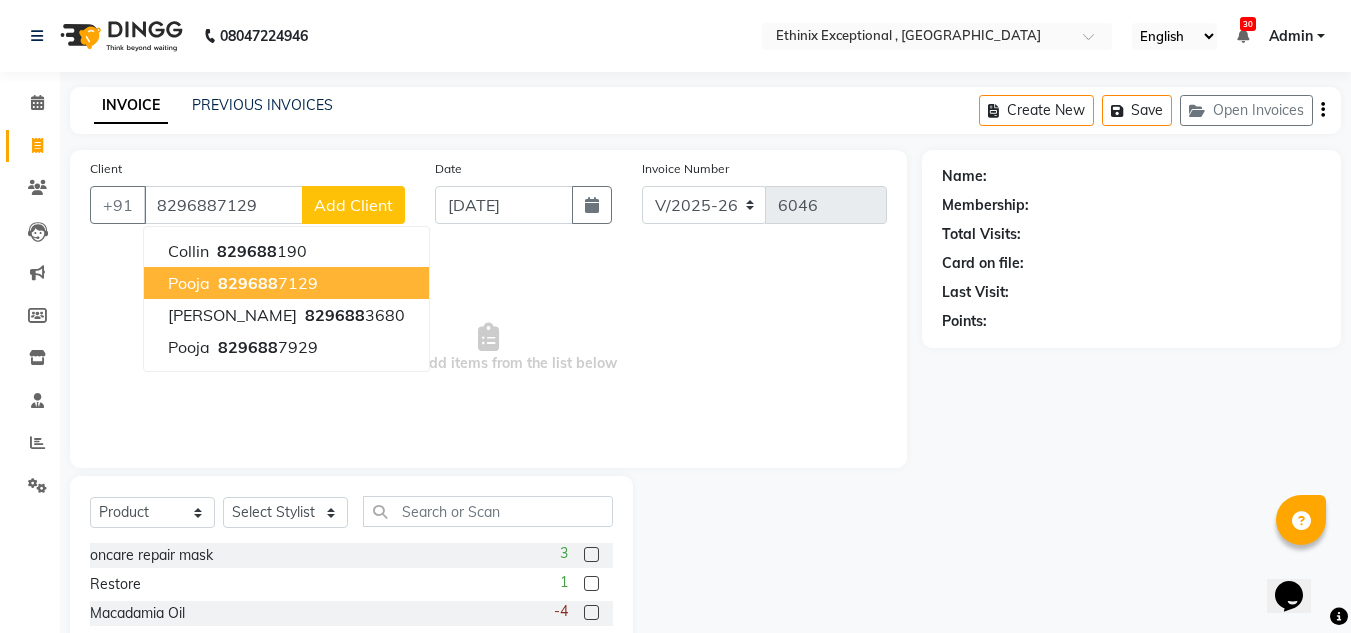 type on "8296887129" 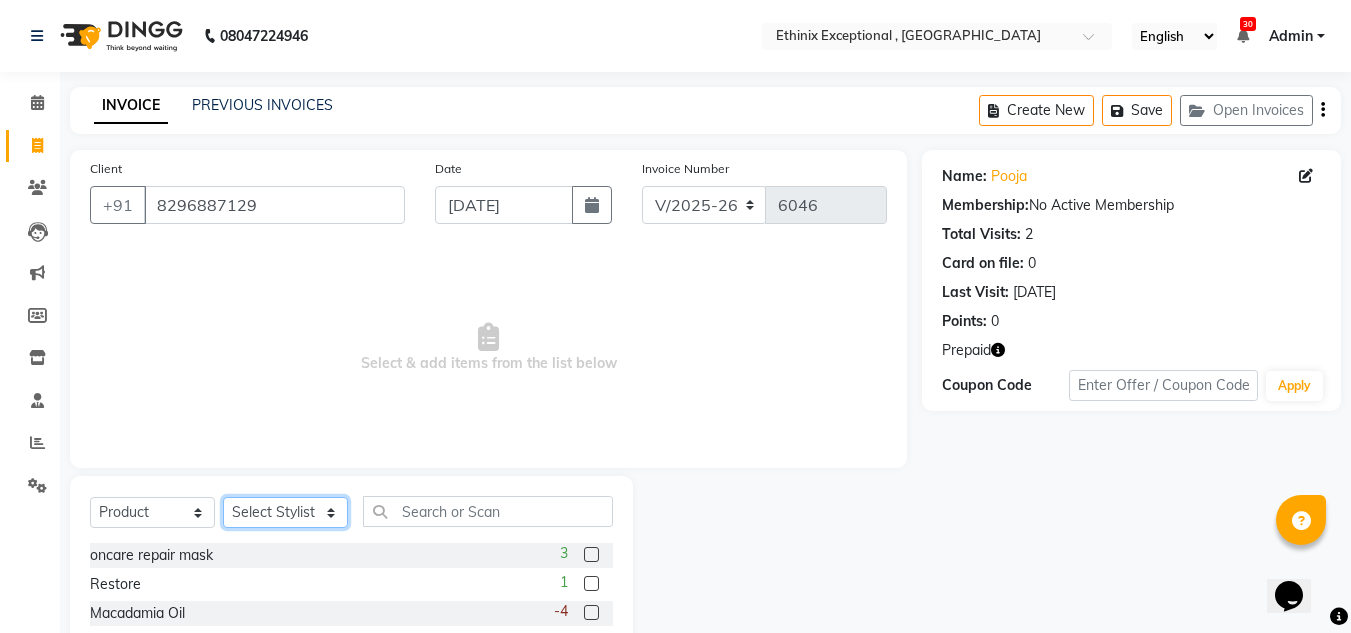click on "Select Stylist Amoi Ashish [PERSON_NAME] [PERSON_NAME] [PERSON_NAME]  [PERSON_NAME] [PERSON_NAME] [PERSON_NAME] [PERSON_NAME] [PERSON_NAME] Rahul [PERSON_NAME] [PERSON_NAME] [PERSON_NAME] [PERSON_NAME] [PERSON_NAME]" 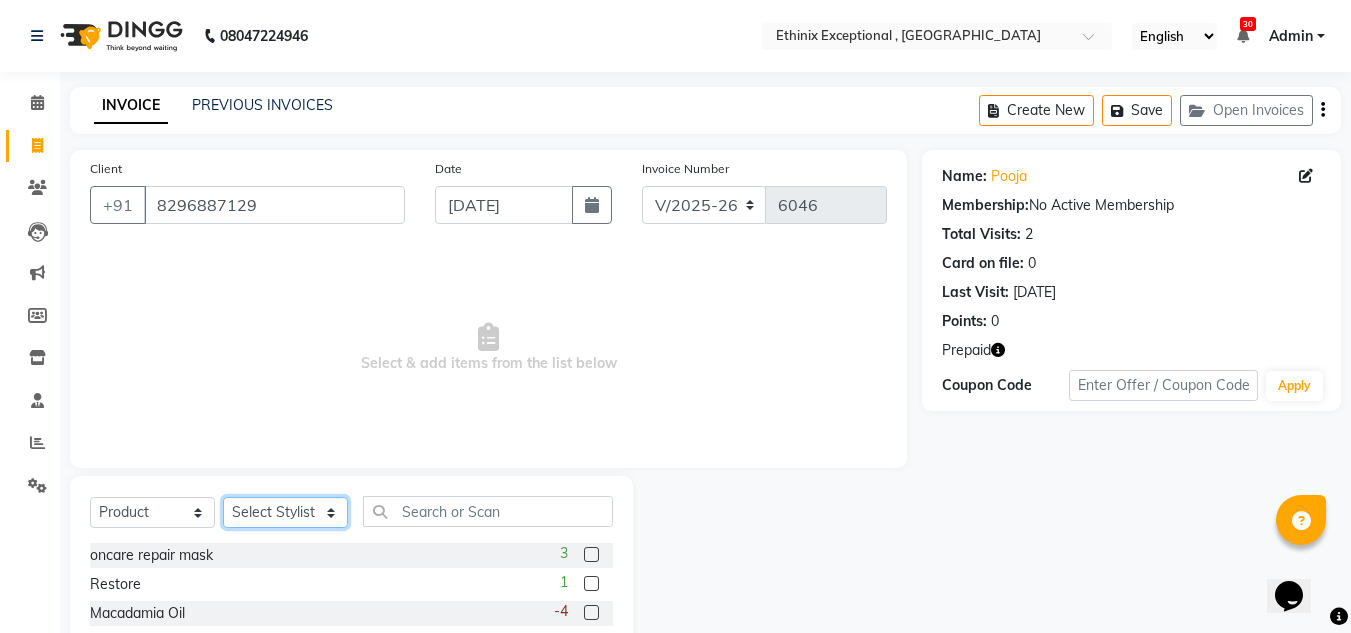 select on "21251" 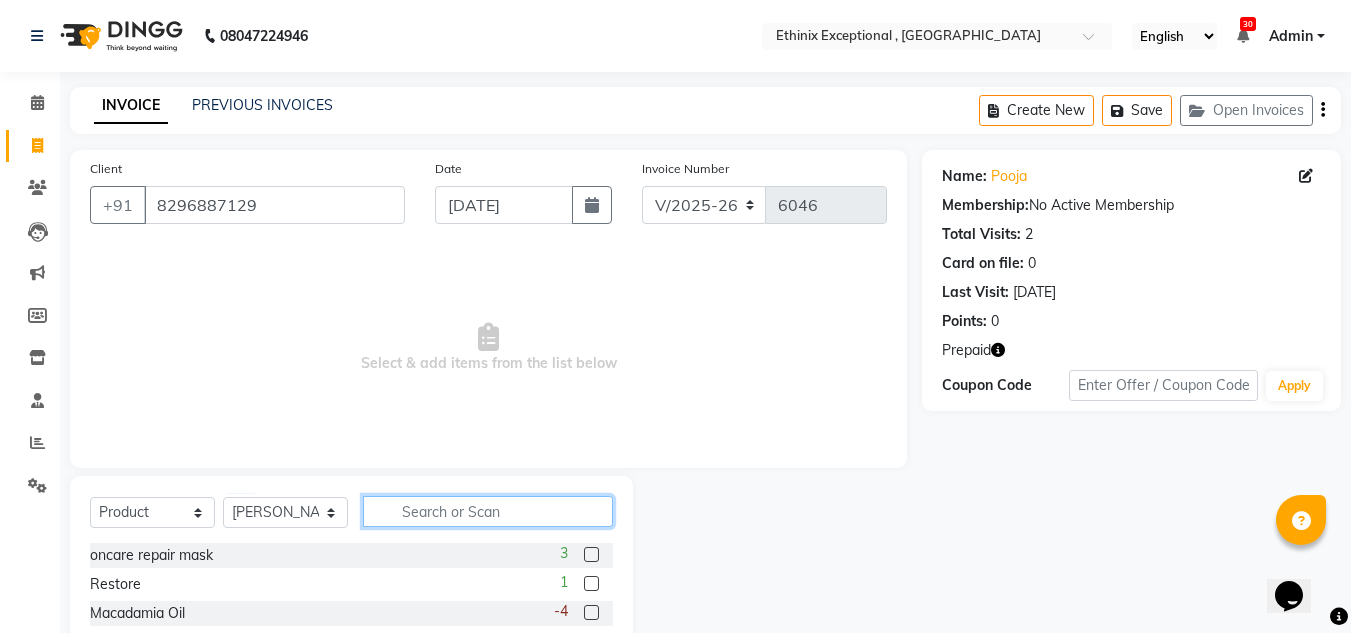 click 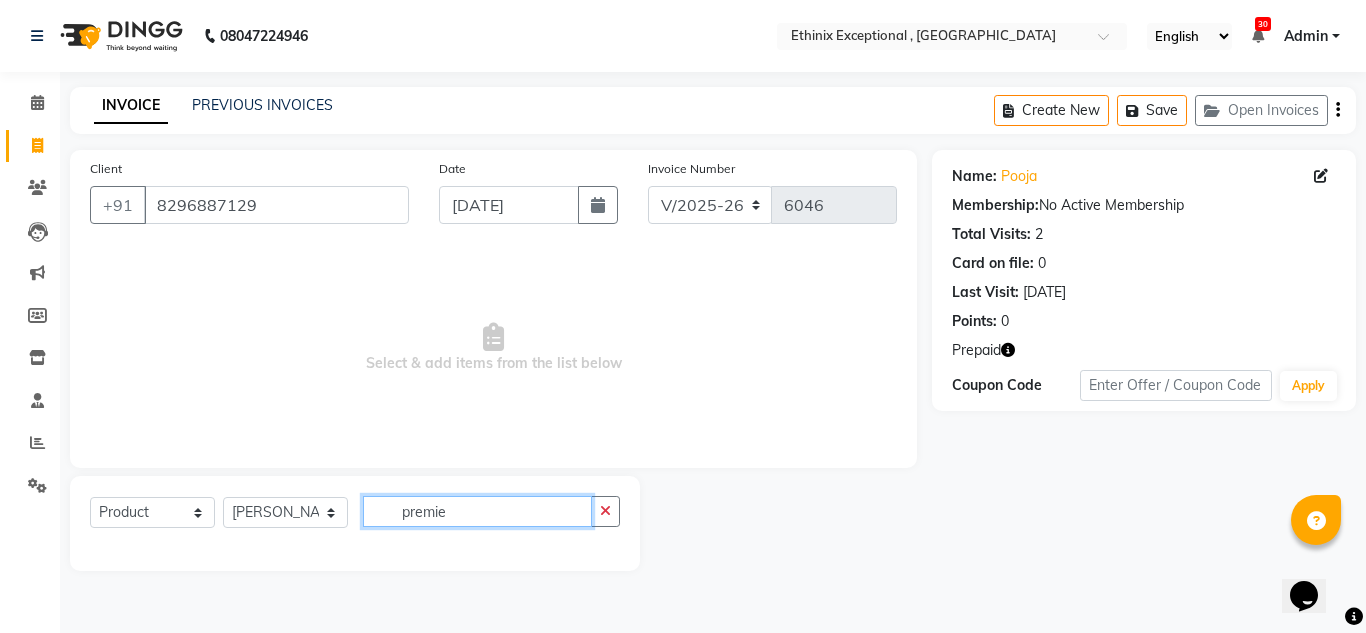 type on "premie" 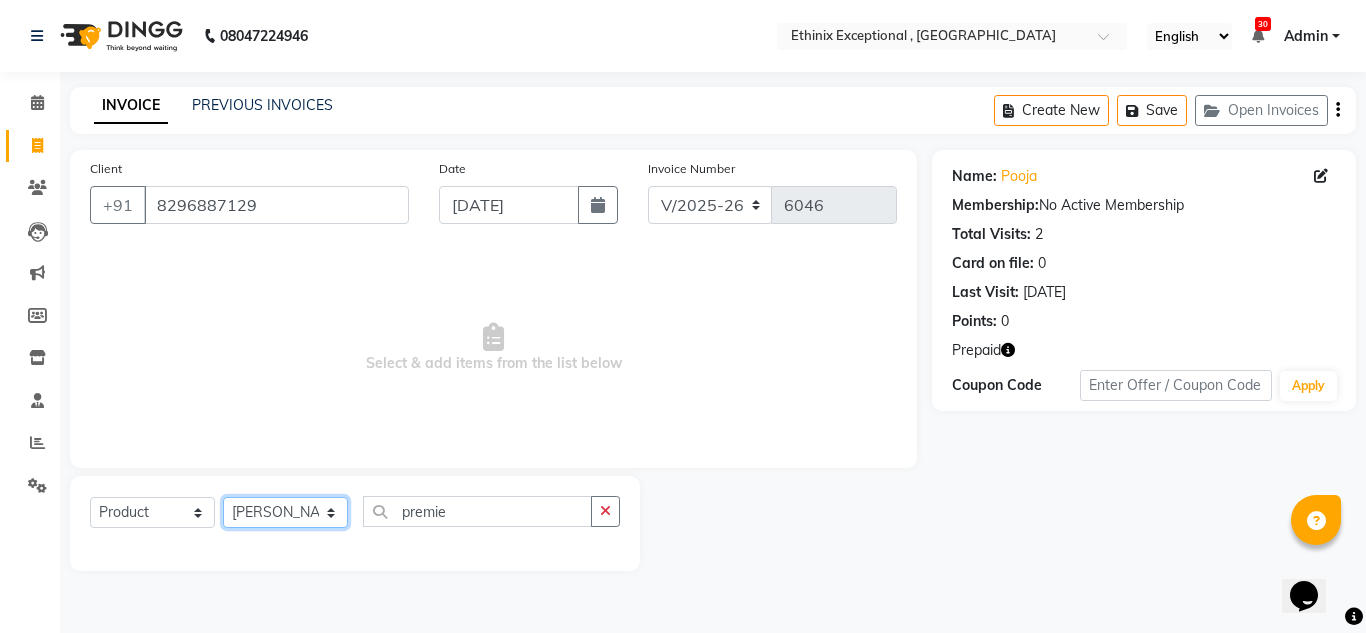 click on "Select Stylist Amoi Ashish [PERSON_NAME] [PERSON_NAME] [PERSON_NAME]  [PERSON_NAME] [PERSON_NAME] [PERSON_NAME] [PERSON_NAME] [PERSON_NAME] Rahul [PERSON_NAME] [PERSON_NAME] [PERSON_NAME] [PERSON_NAME] [PERSON_NAME]" 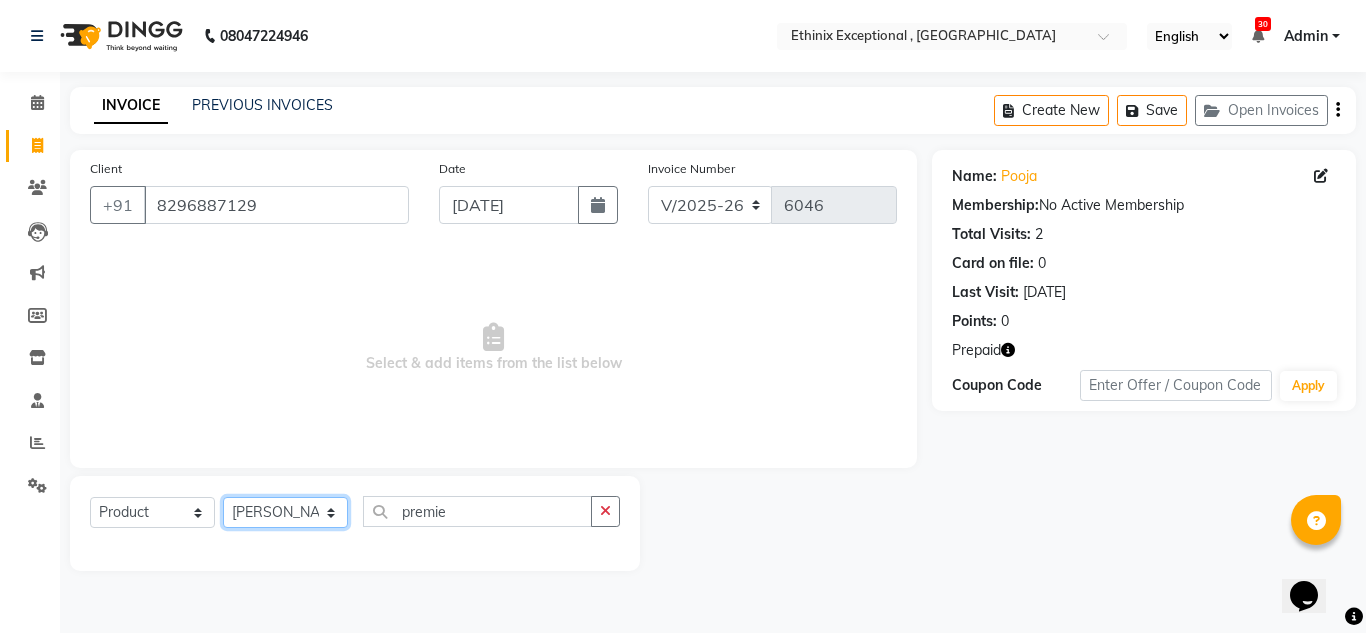 select on "73939" 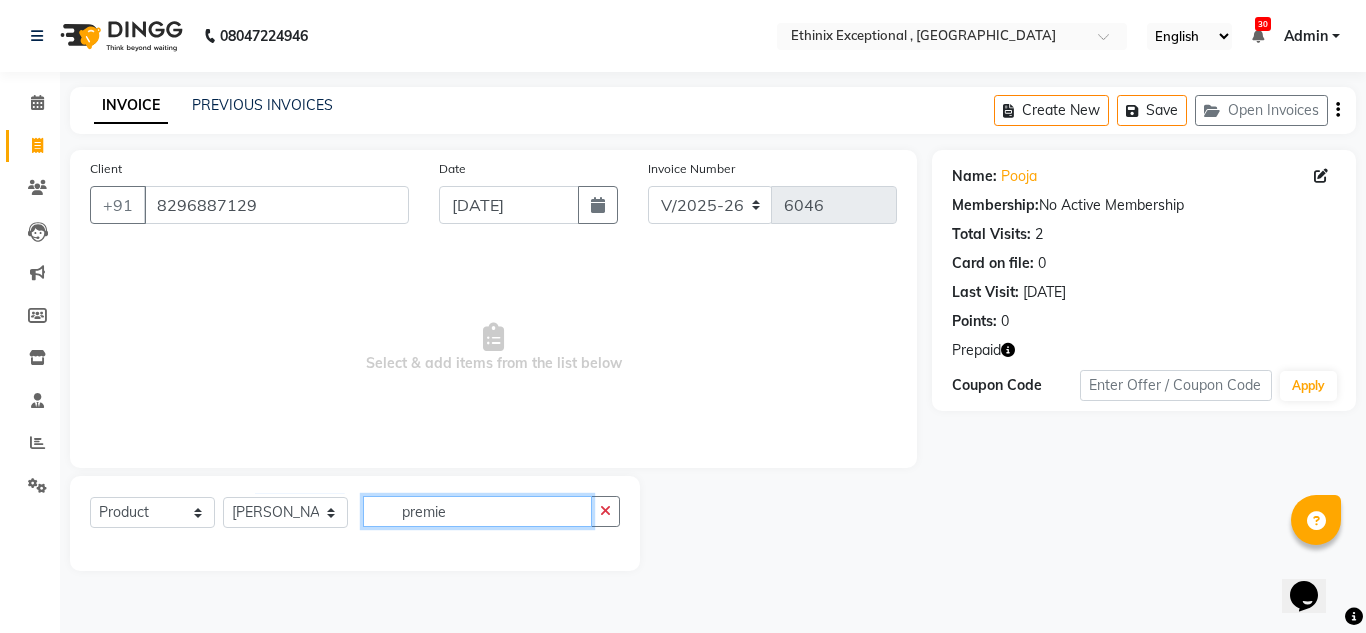 click on "premie" 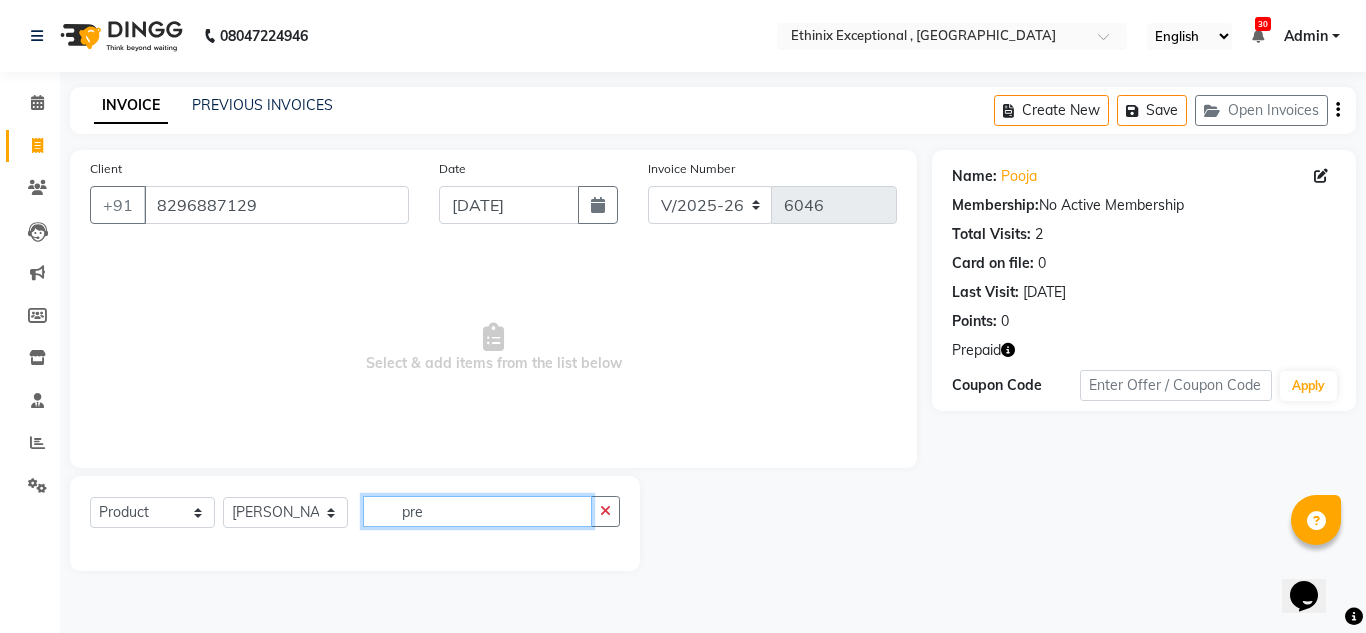 type on "pre" 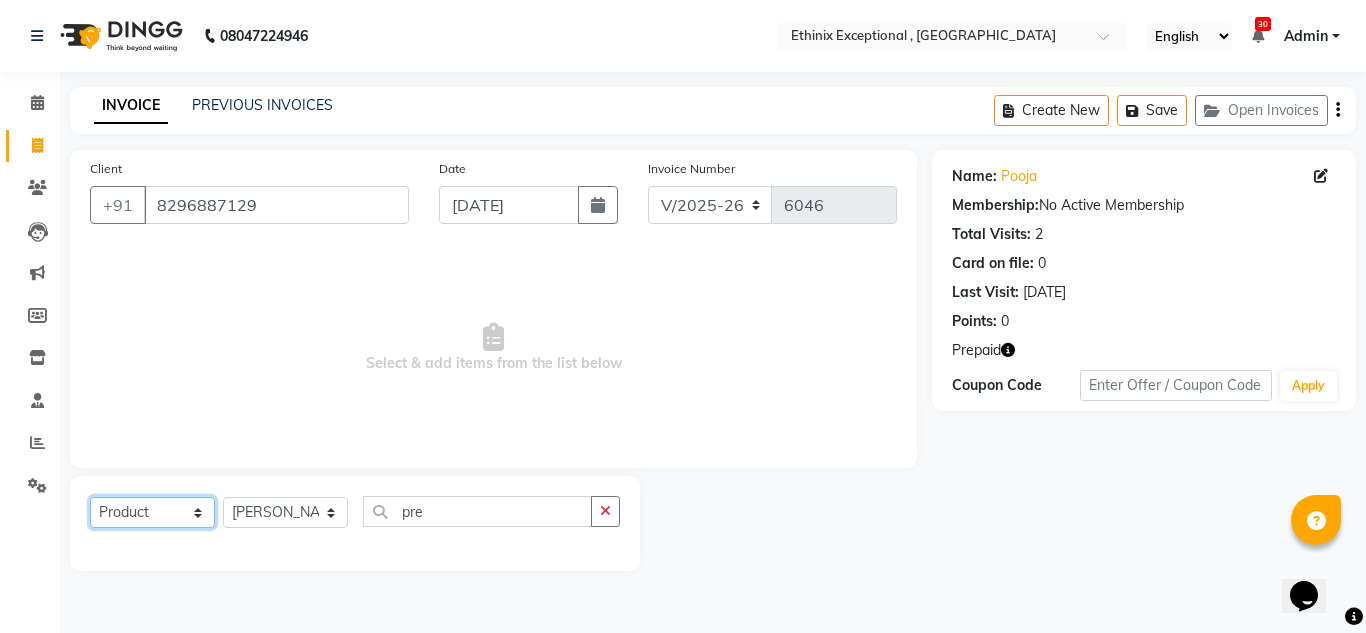 click on "Select  Service  Product  Membership  Package Voucher Prepaid Gift Card" 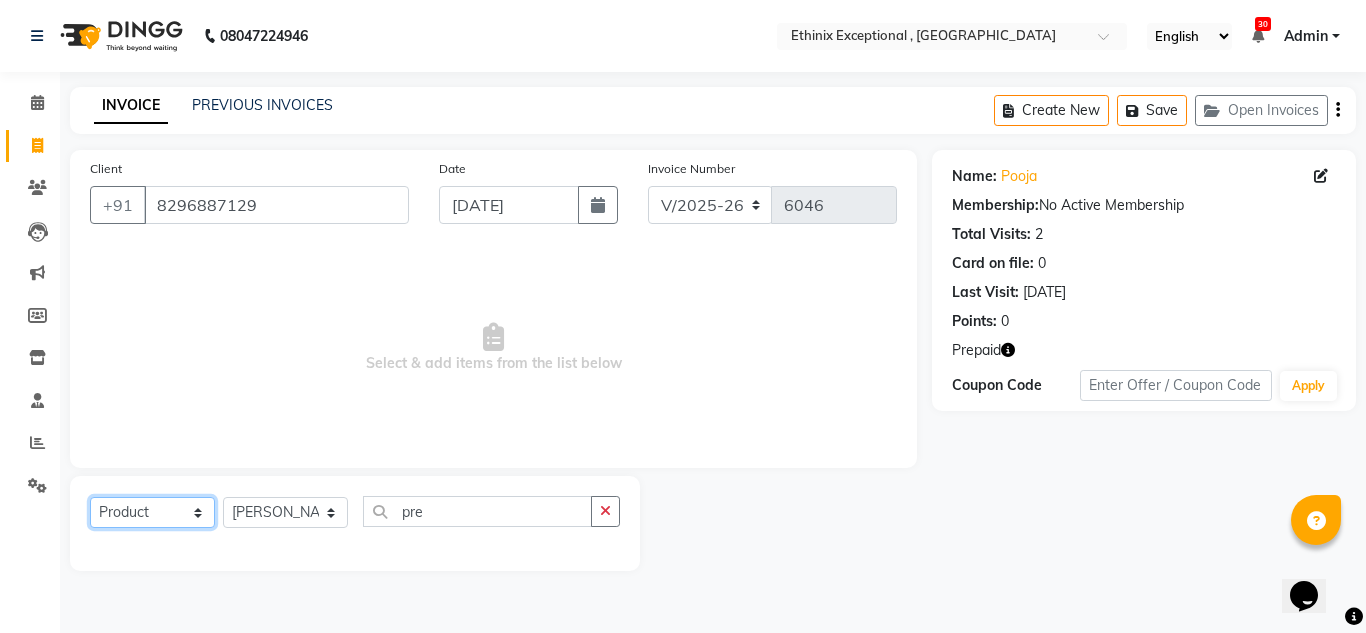 select on "service" 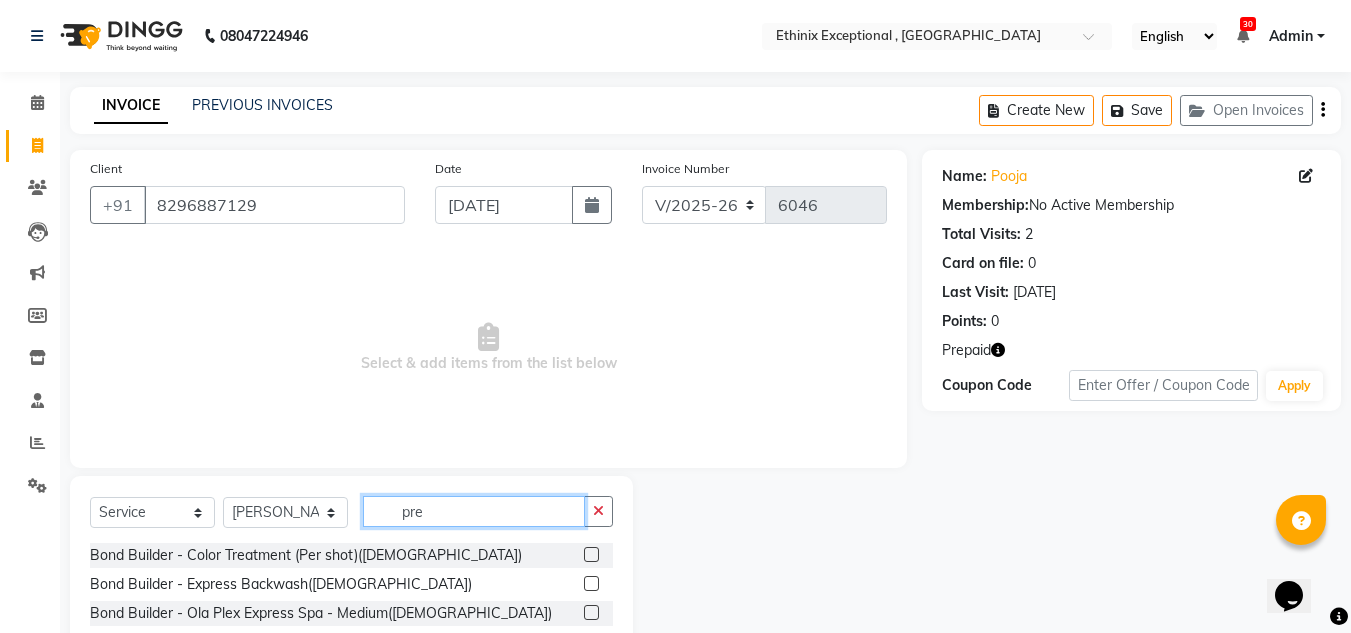 click on "pre" 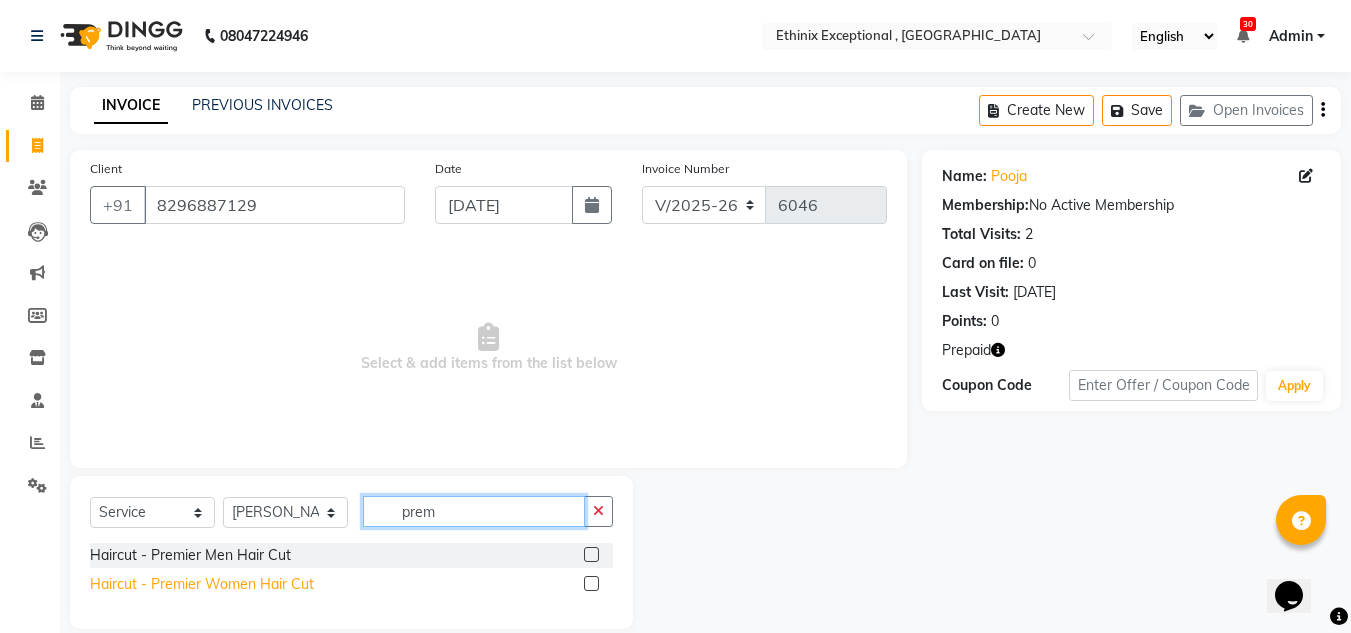 type on "prem" 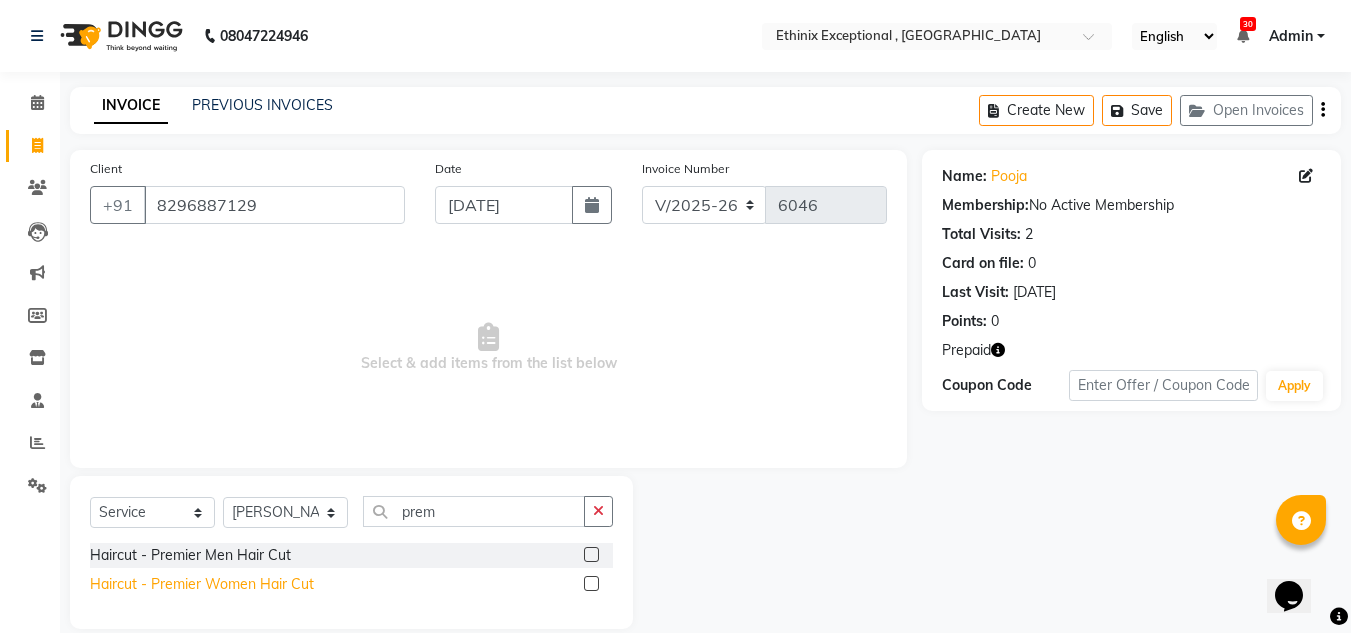 click on "Haircut - Premier Women Hair Cut" 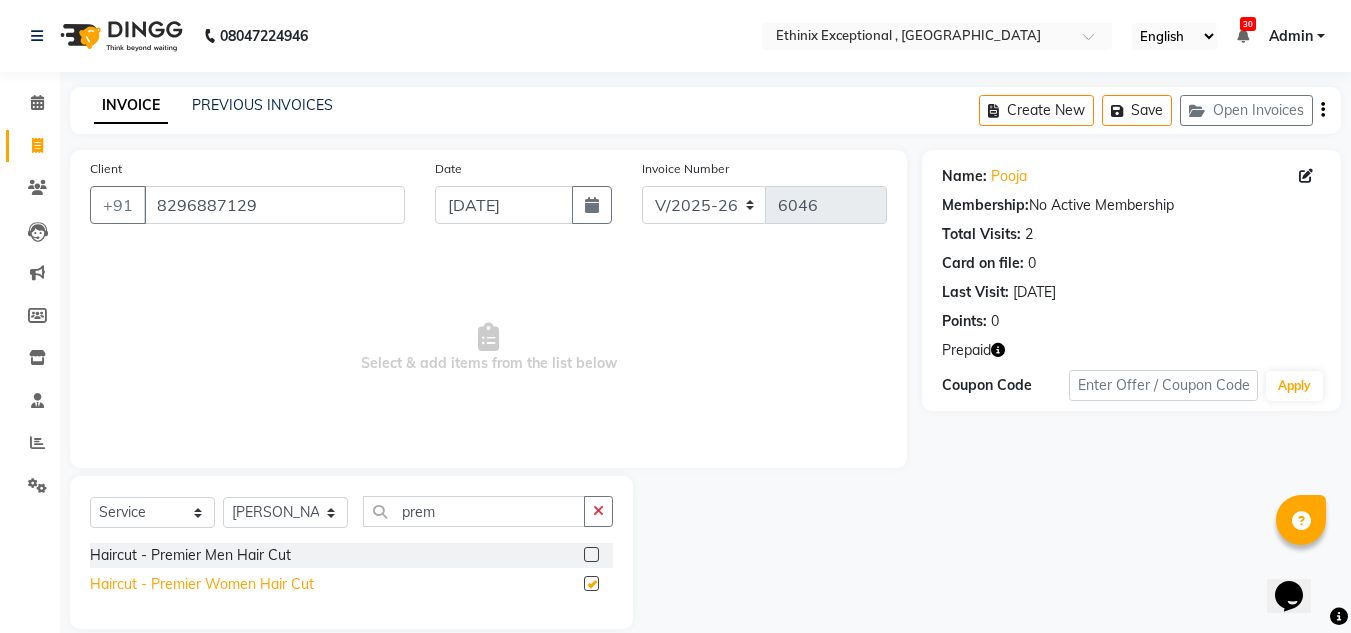 checkbox on "false" 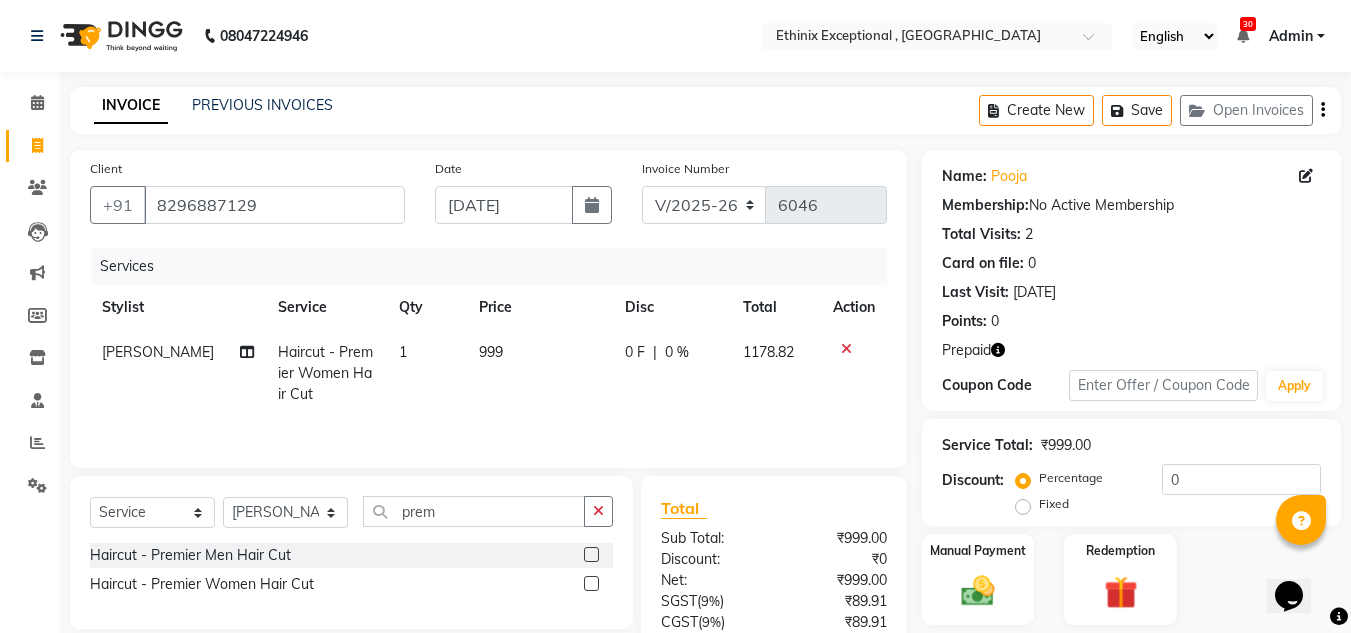 click 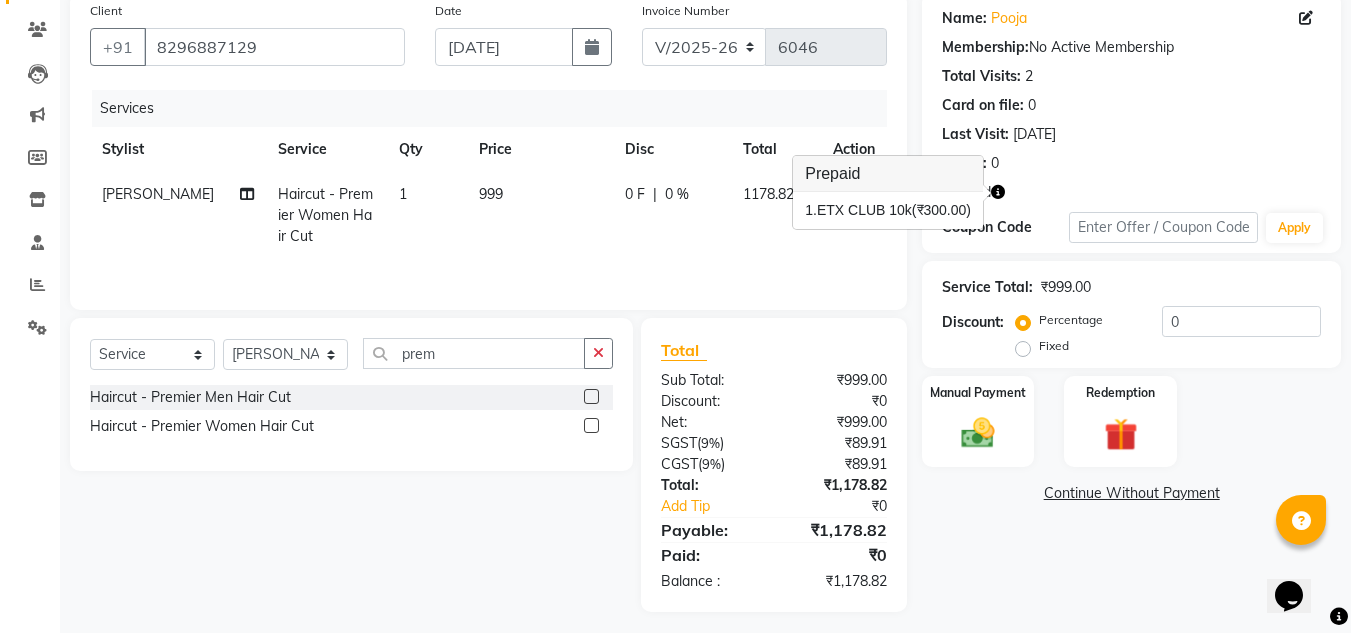 scroll, scrollTop: 167, scrollLeft: 0, axis: vertical 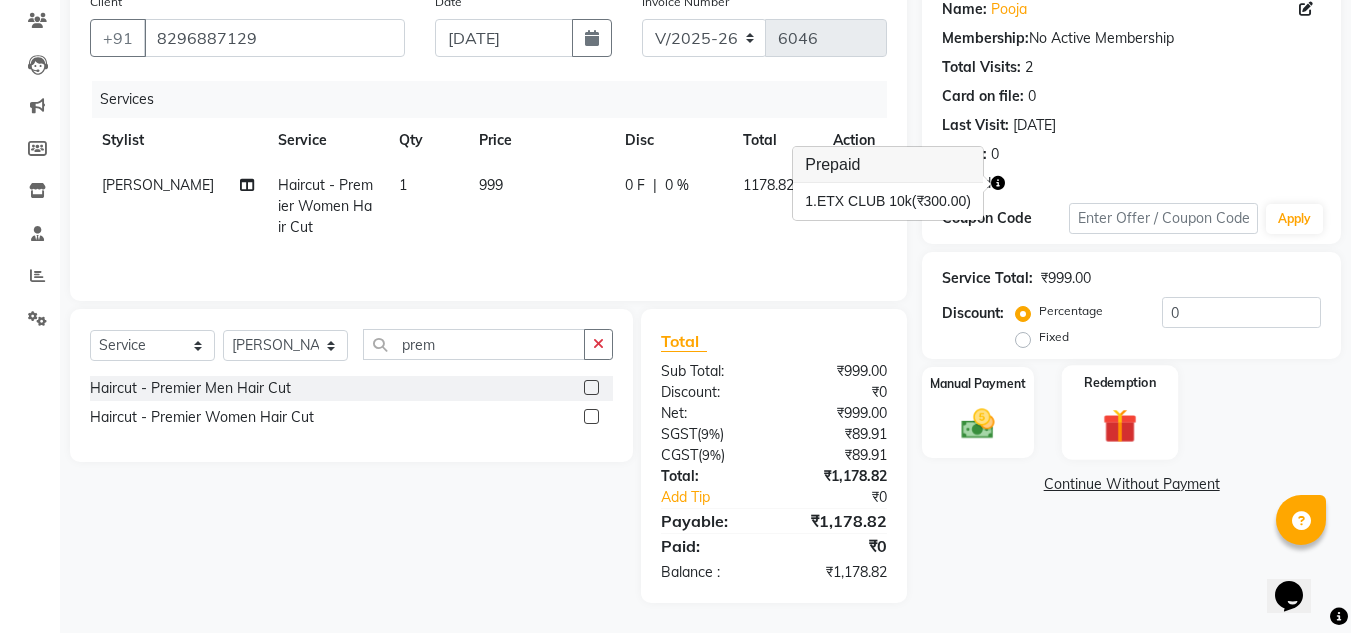 click on "Redemption" 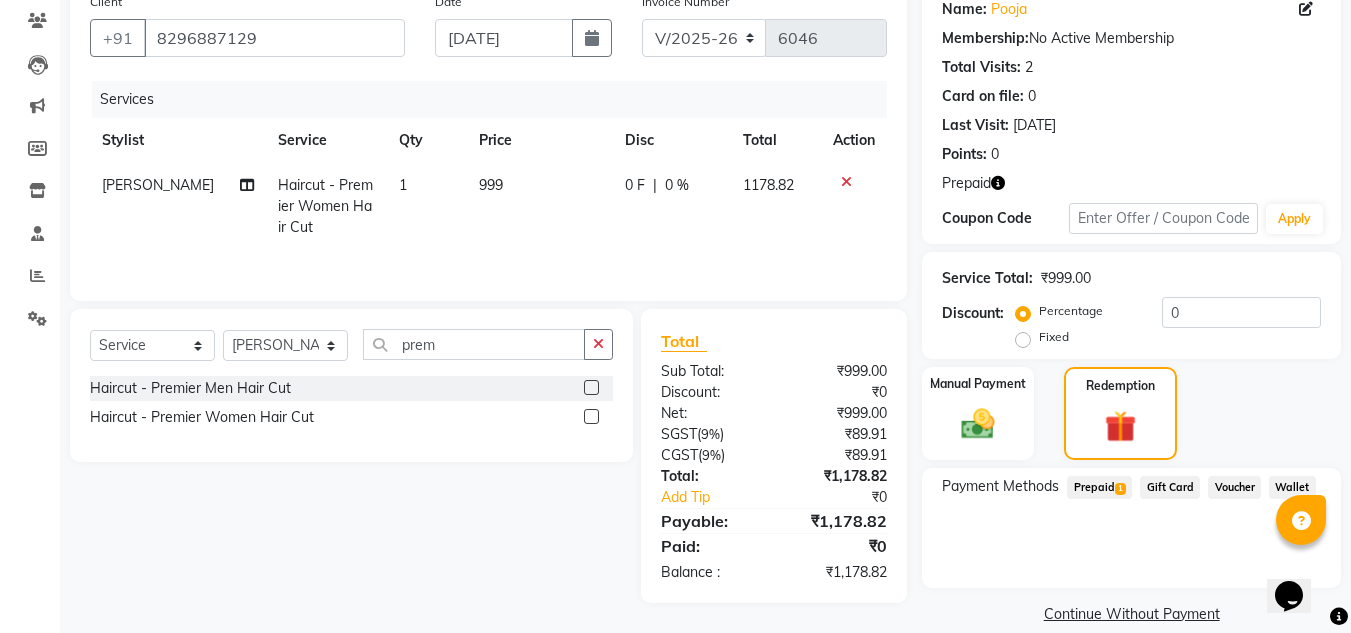 click on "Prepaid  1" 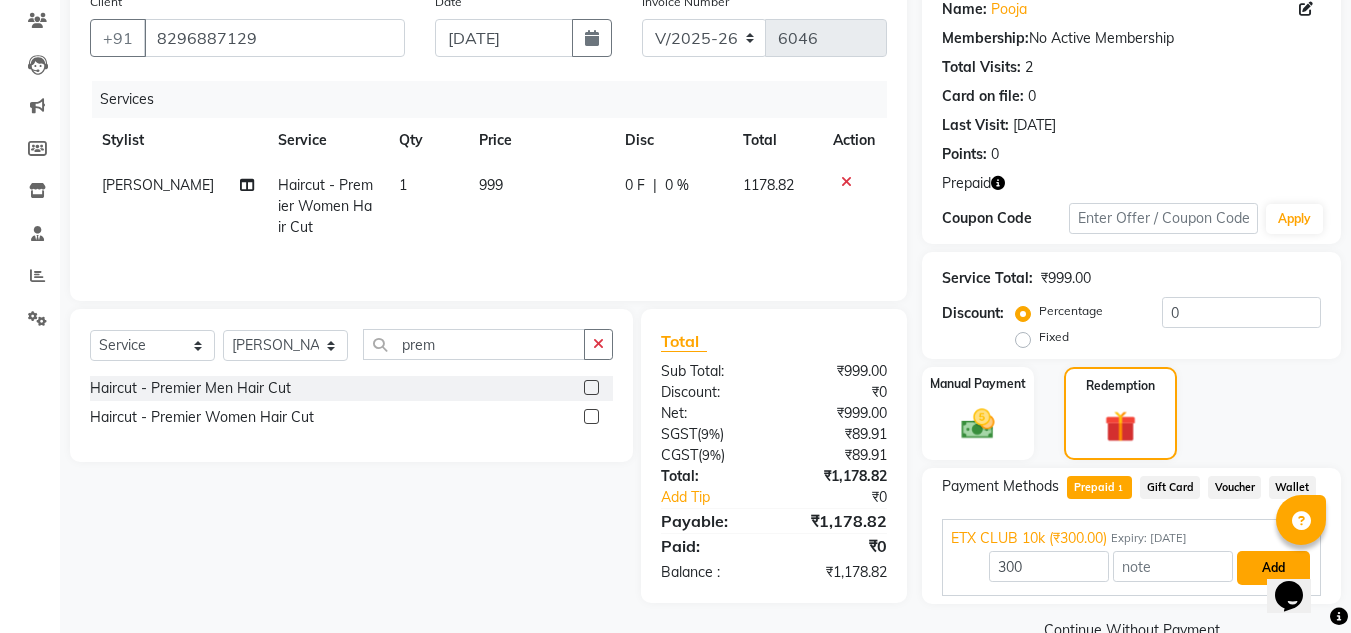 click on "Add" at bounding box center [1273, 568] 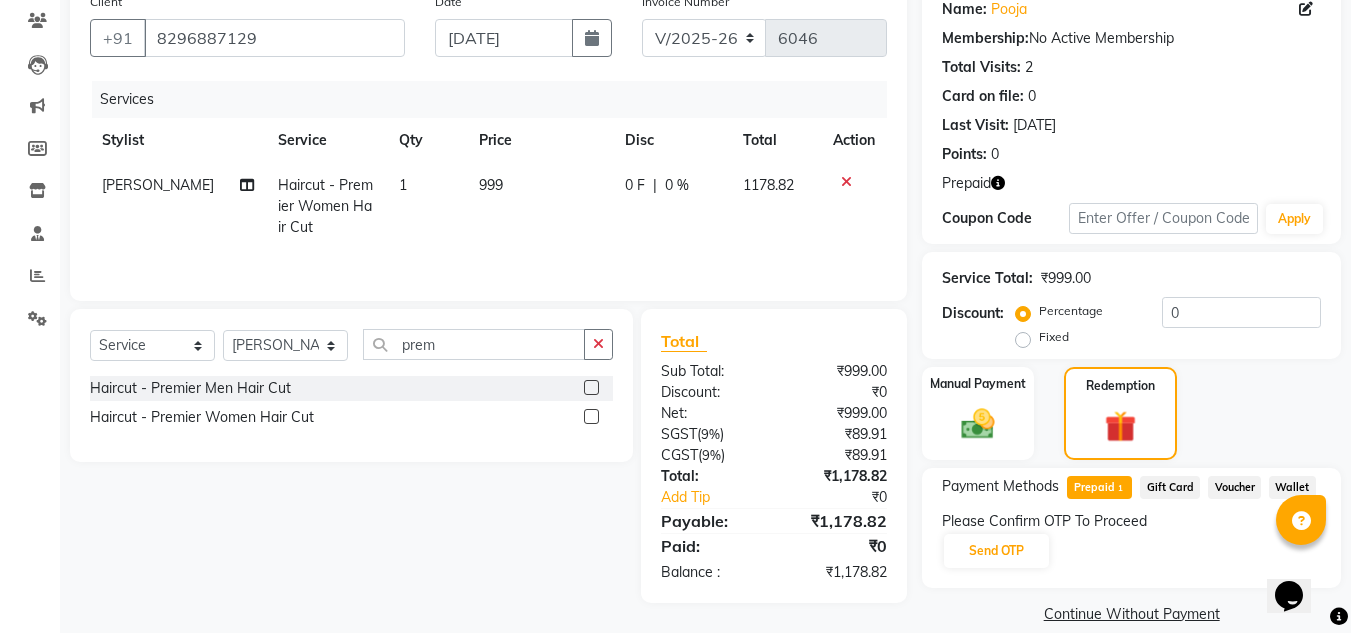 scroll, scrollTop: 193, scrollLeft: 0, axis: vertical 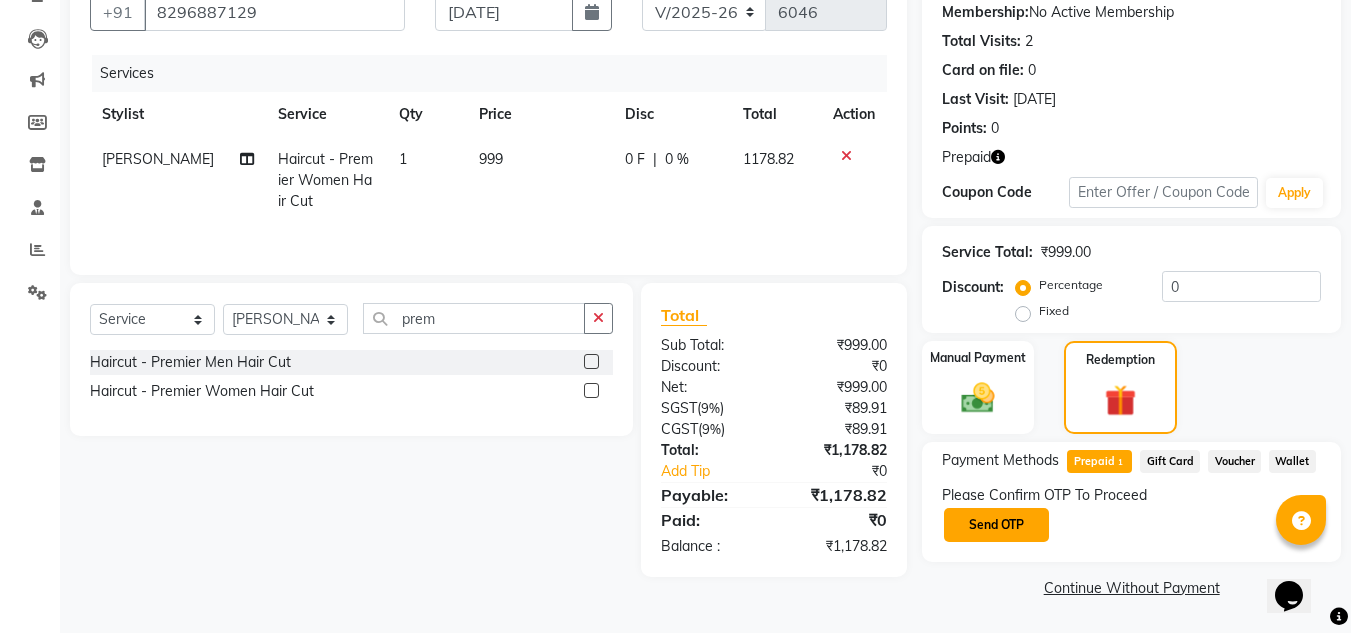 click on "Send OTP" 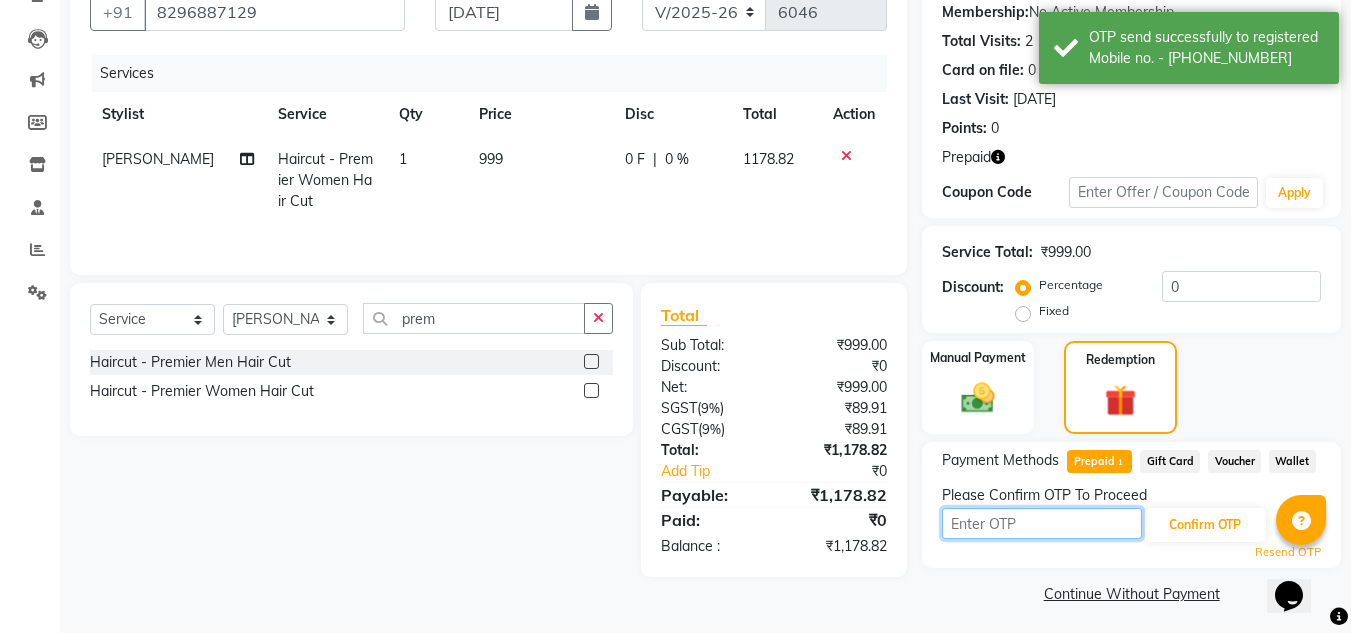 click at bounding box center (1042, 523) 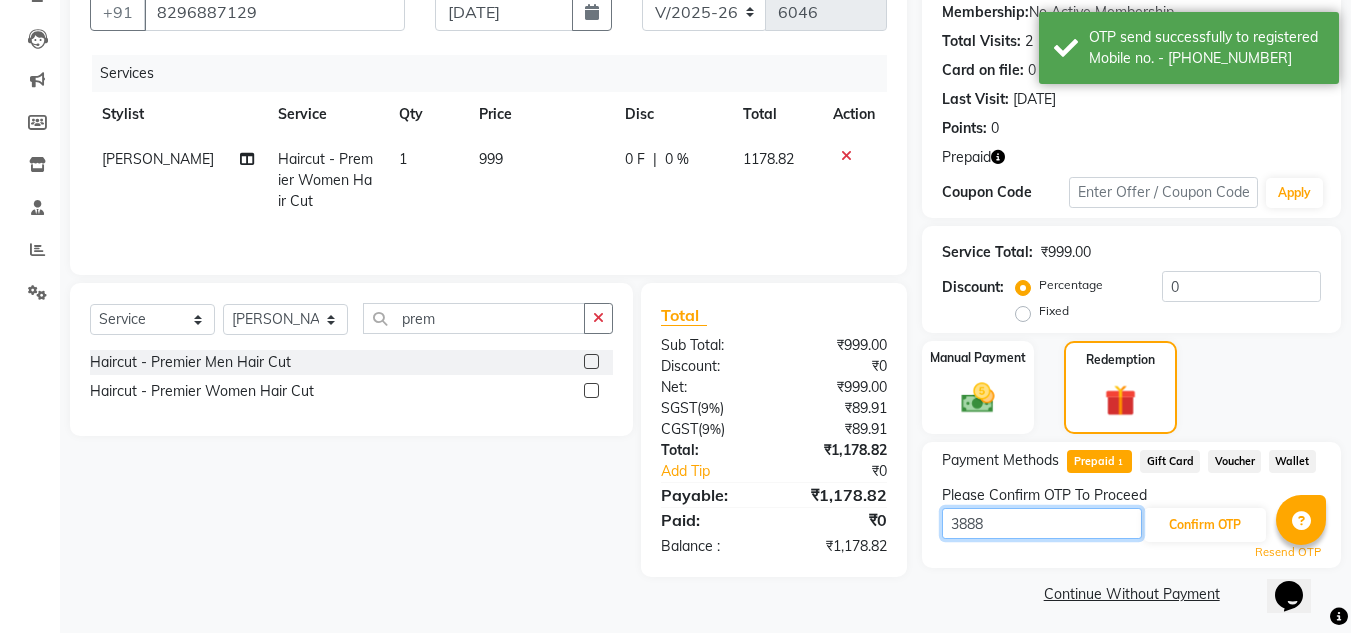 type on "3888" 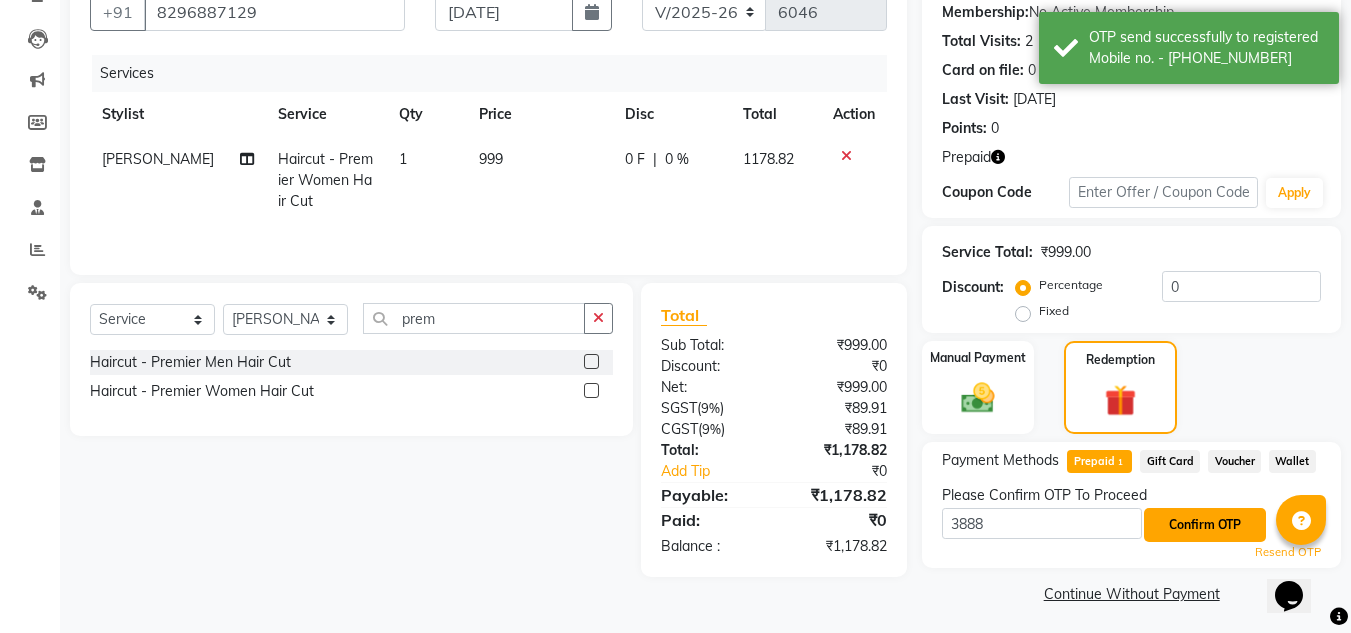 click on "Confirm OTP" 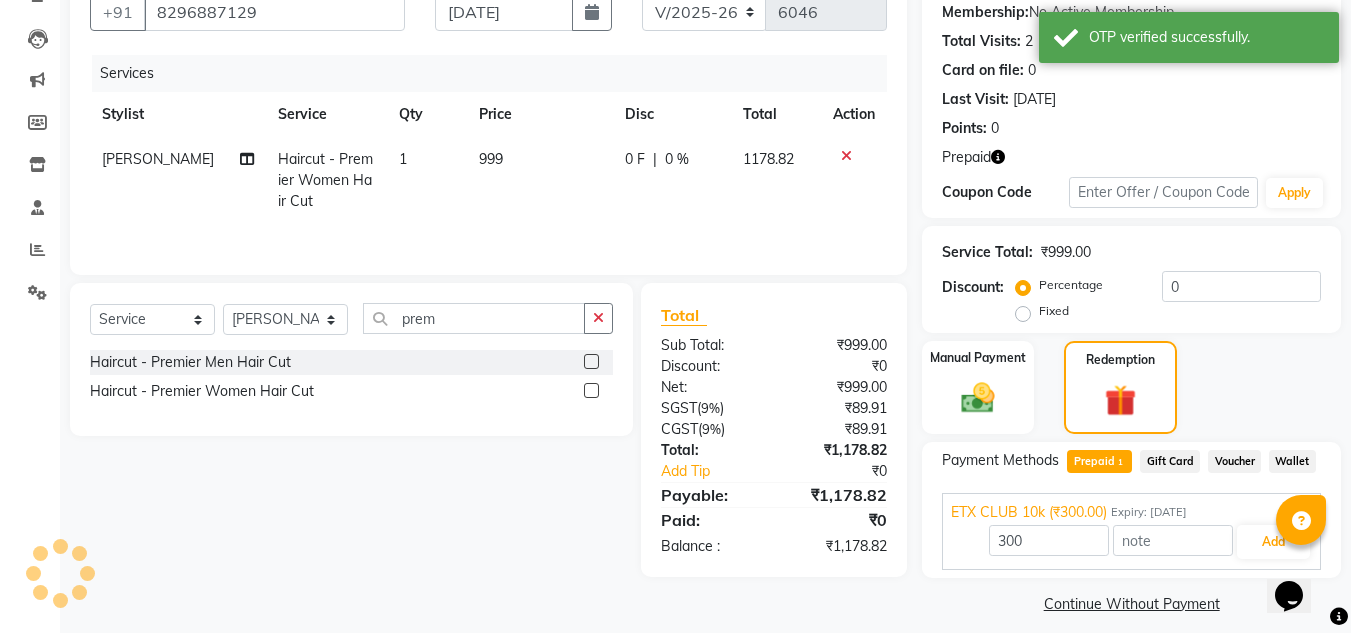 scroll, scrollTop: 209, scrollLeft: 0, axis: vertical 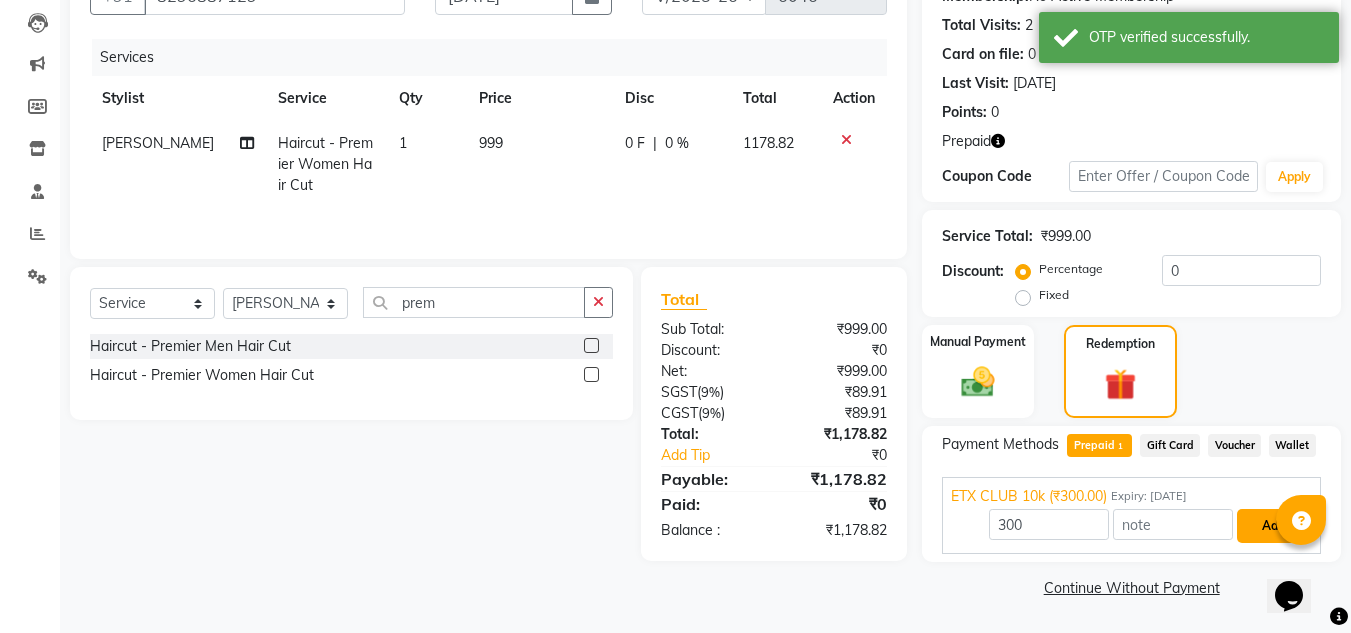 click on "Add" at bounding box center [1273, 526] 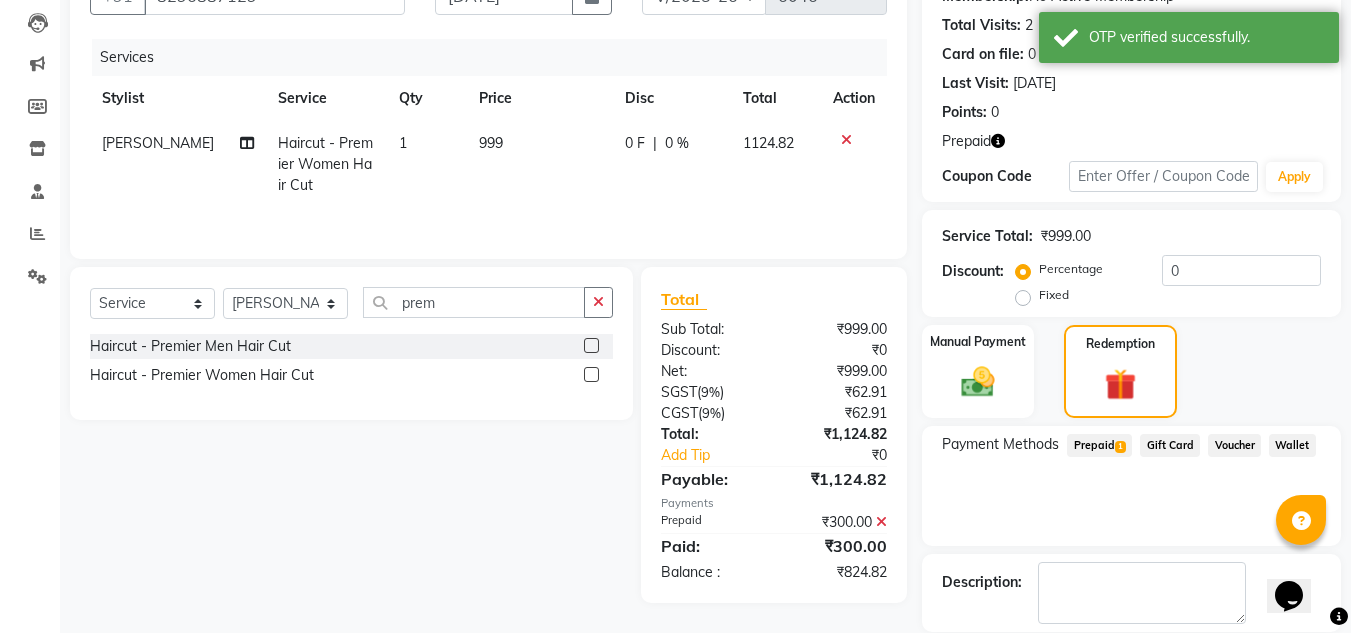 scroll, scrollTop: 306, scrollLeft: 0, axis: vertical 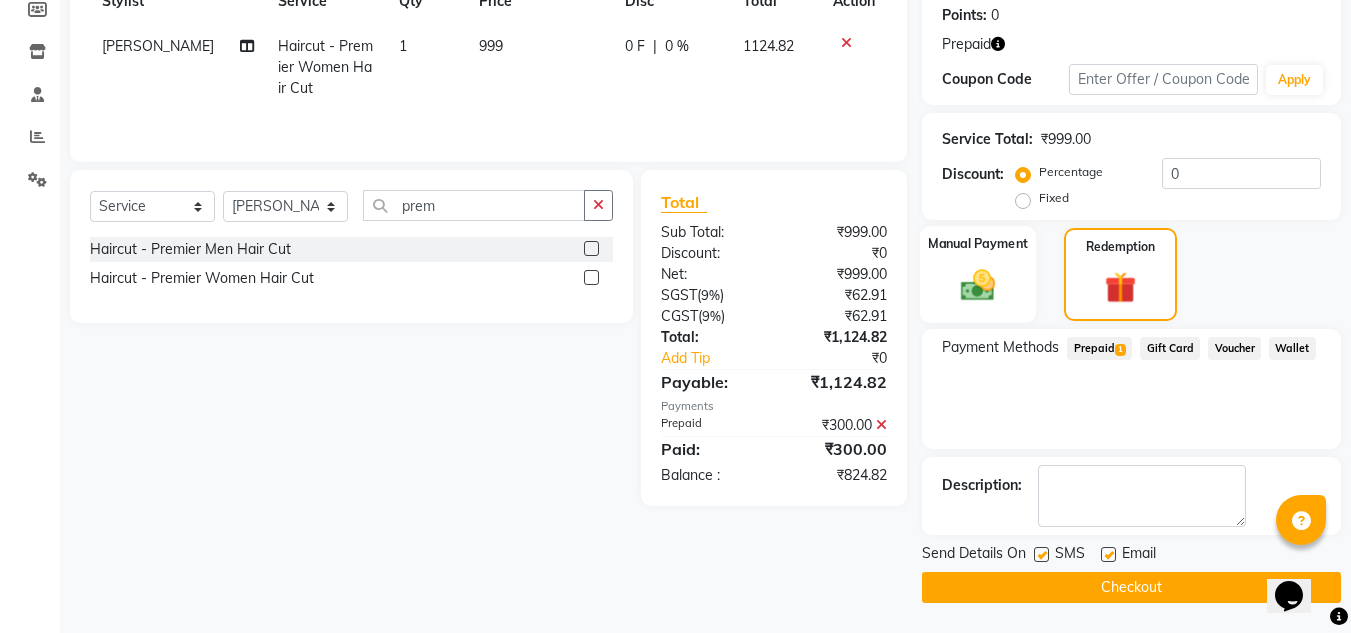 click on "Manual Payment" 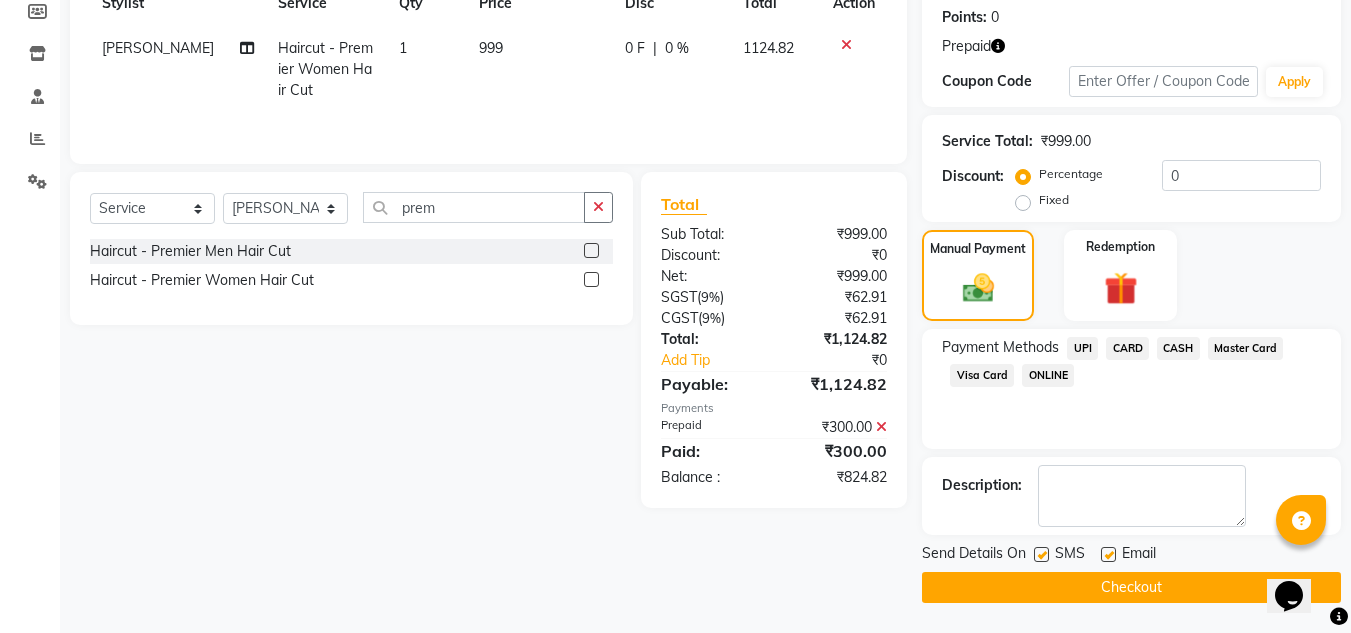 click on "UPI" 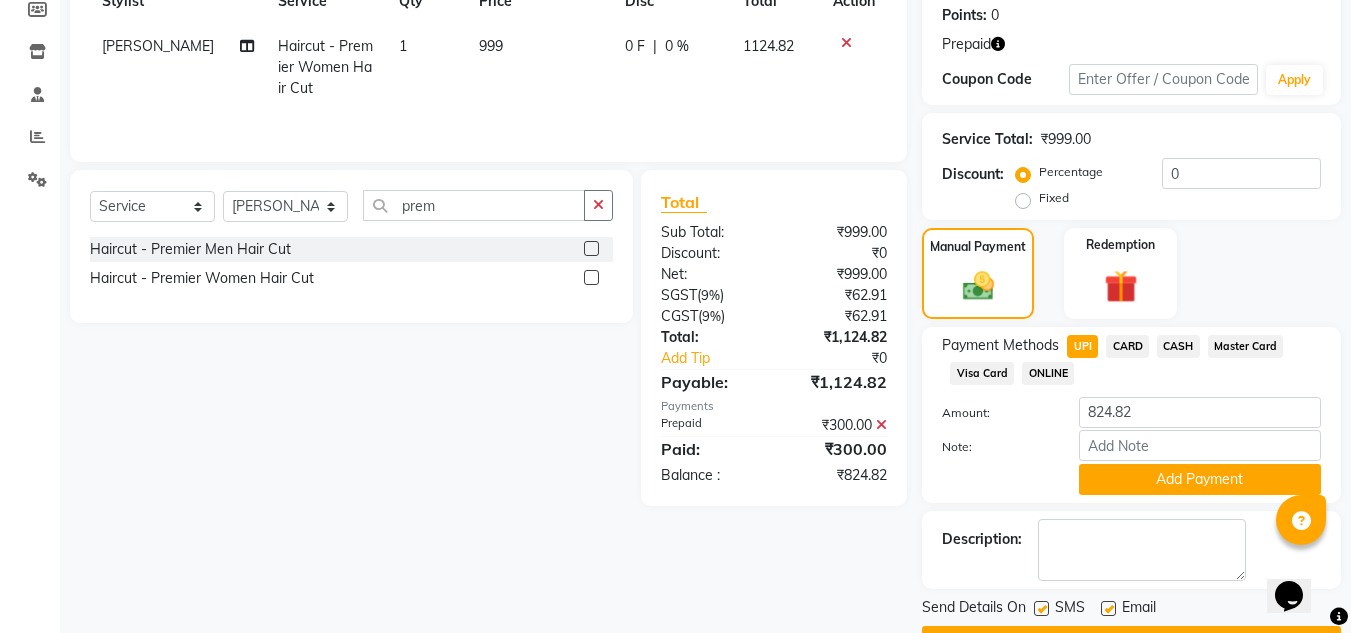 scroll, scrollTop: 360, scrollLeft: 0, axis: vertical 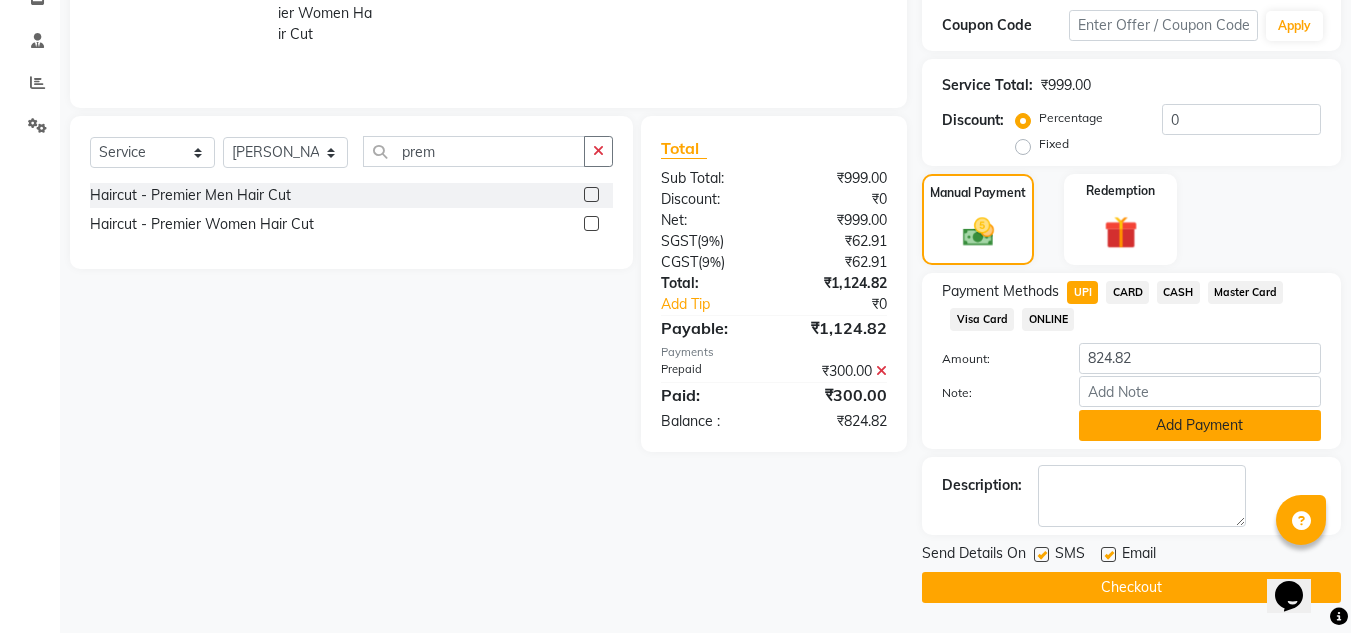 click on "Add Payment" 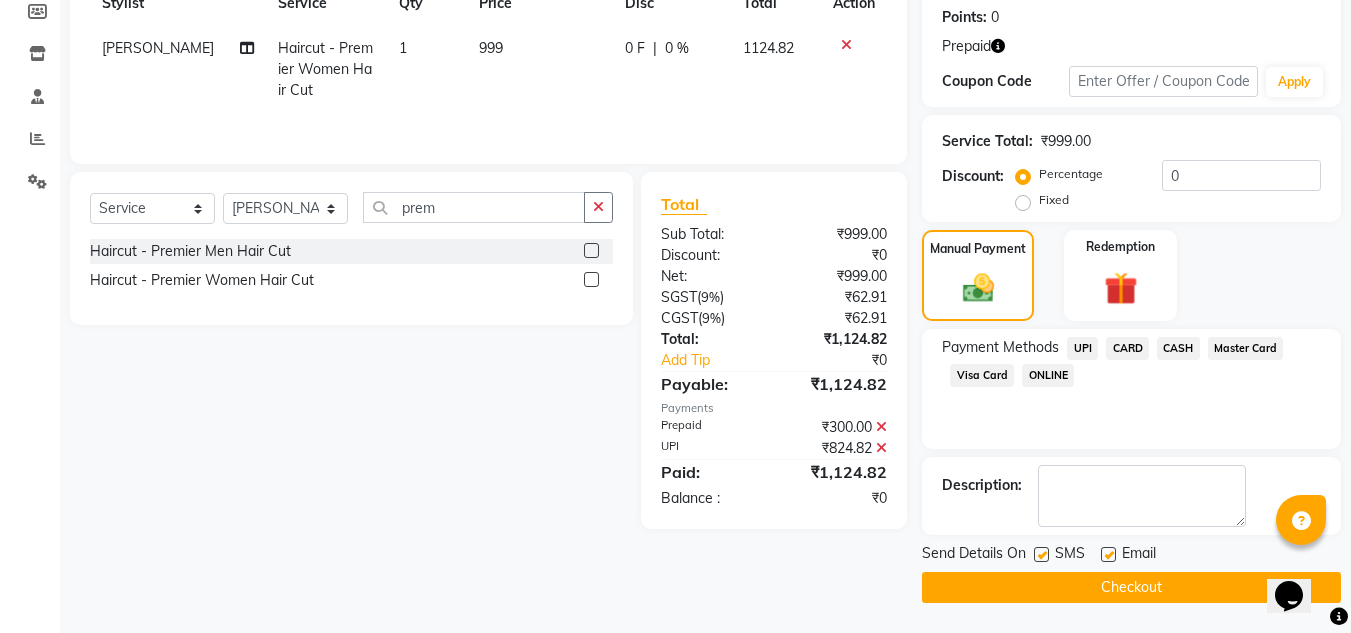 scroll, scrollTop: 304, scrollLeft: 0, axis: vertical 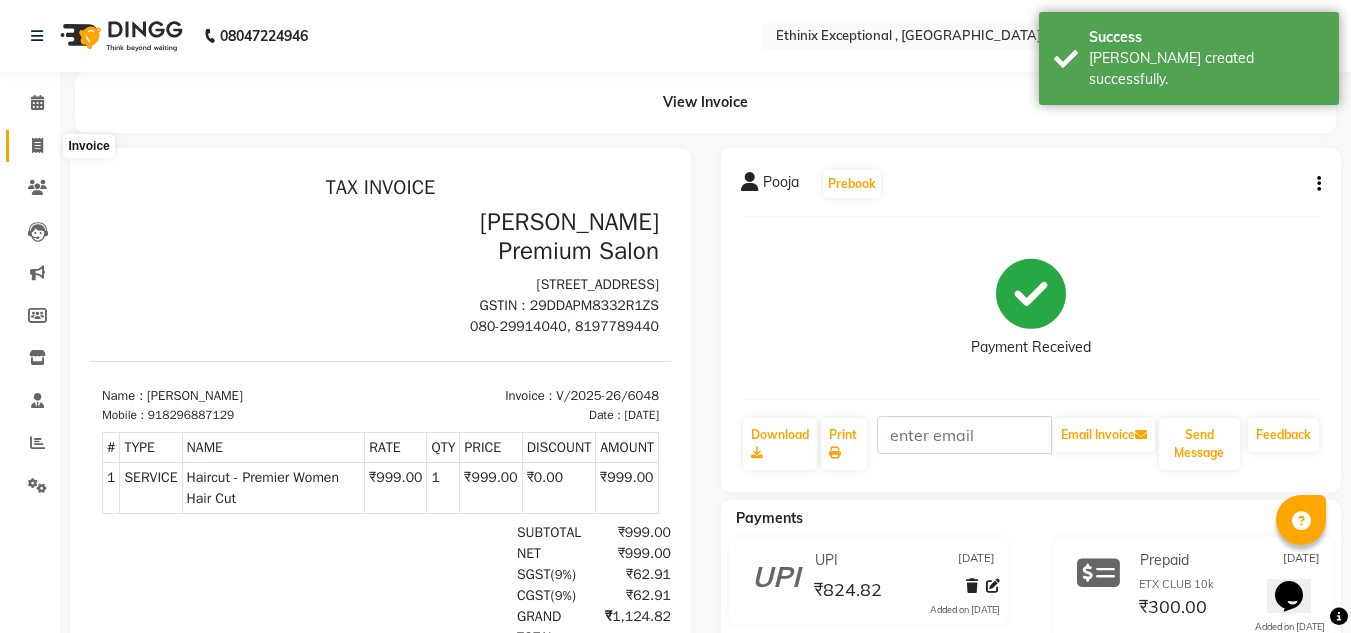 click 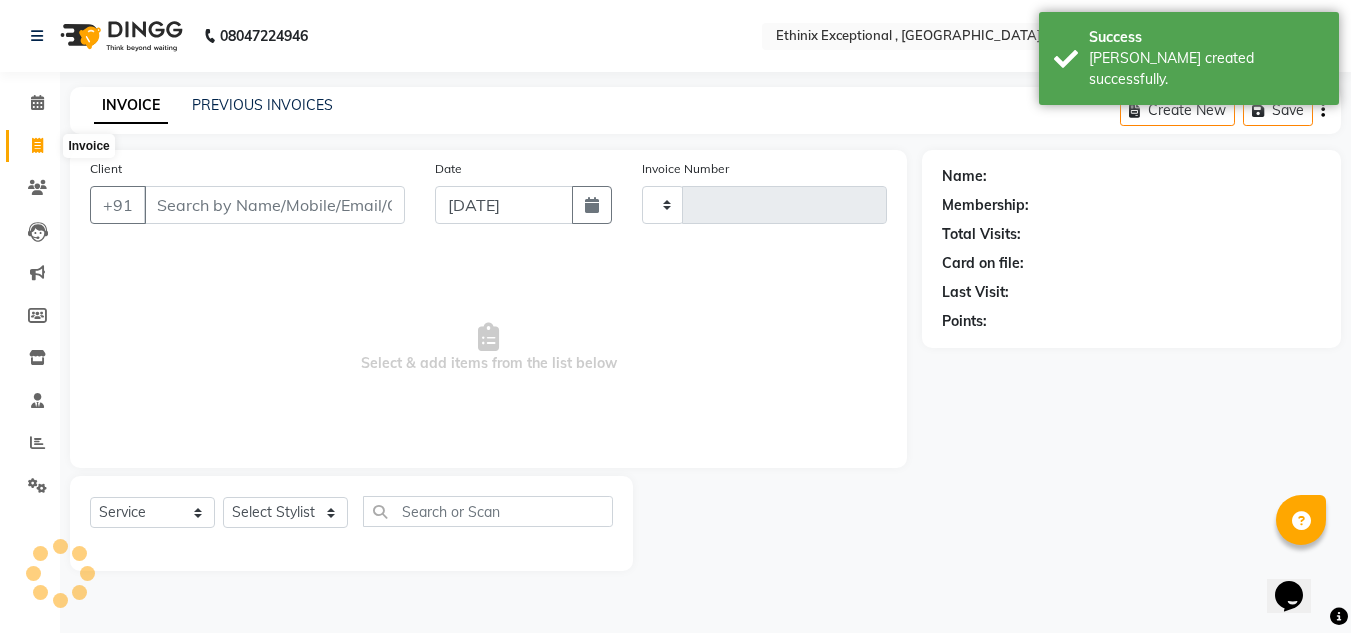 type on "6049" 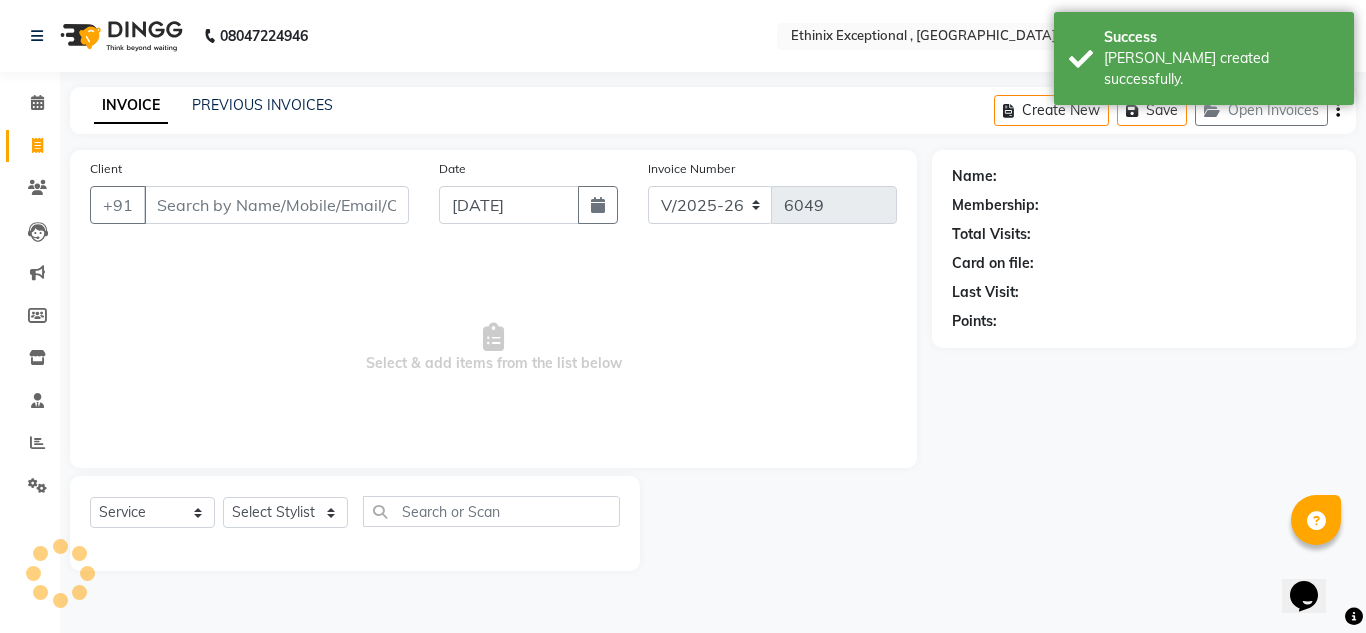 select on "product" 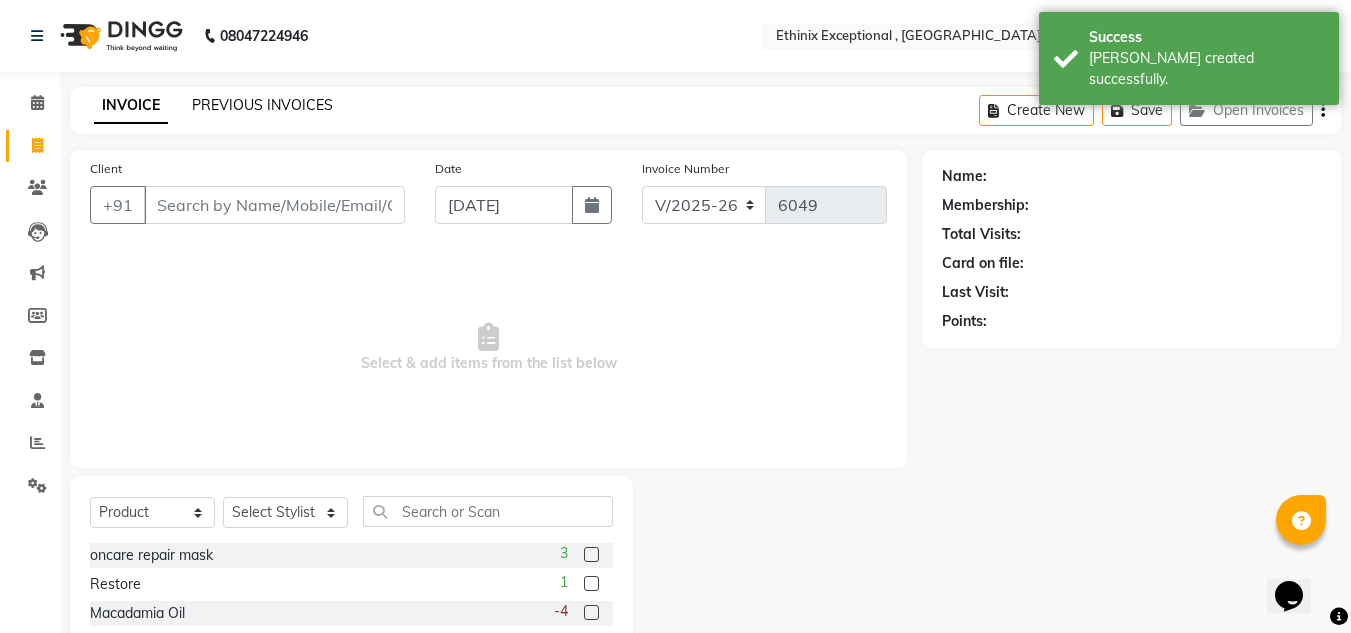 click on "PREVIOUS INVOICES" 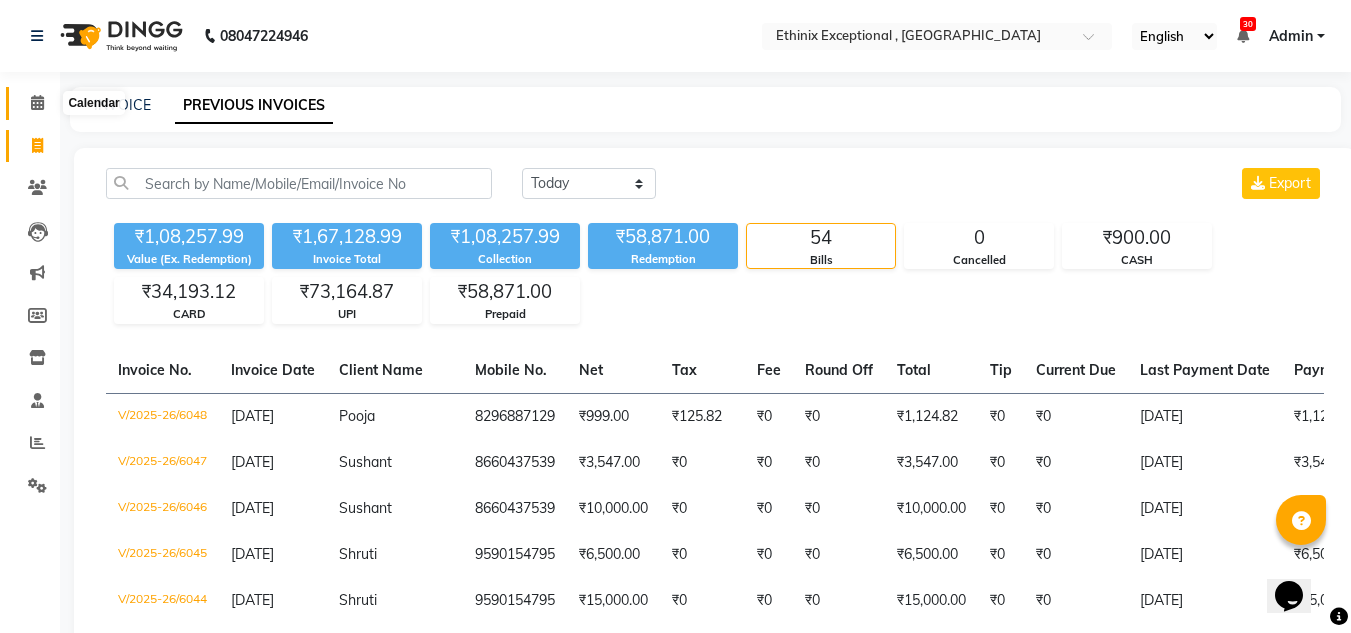 click 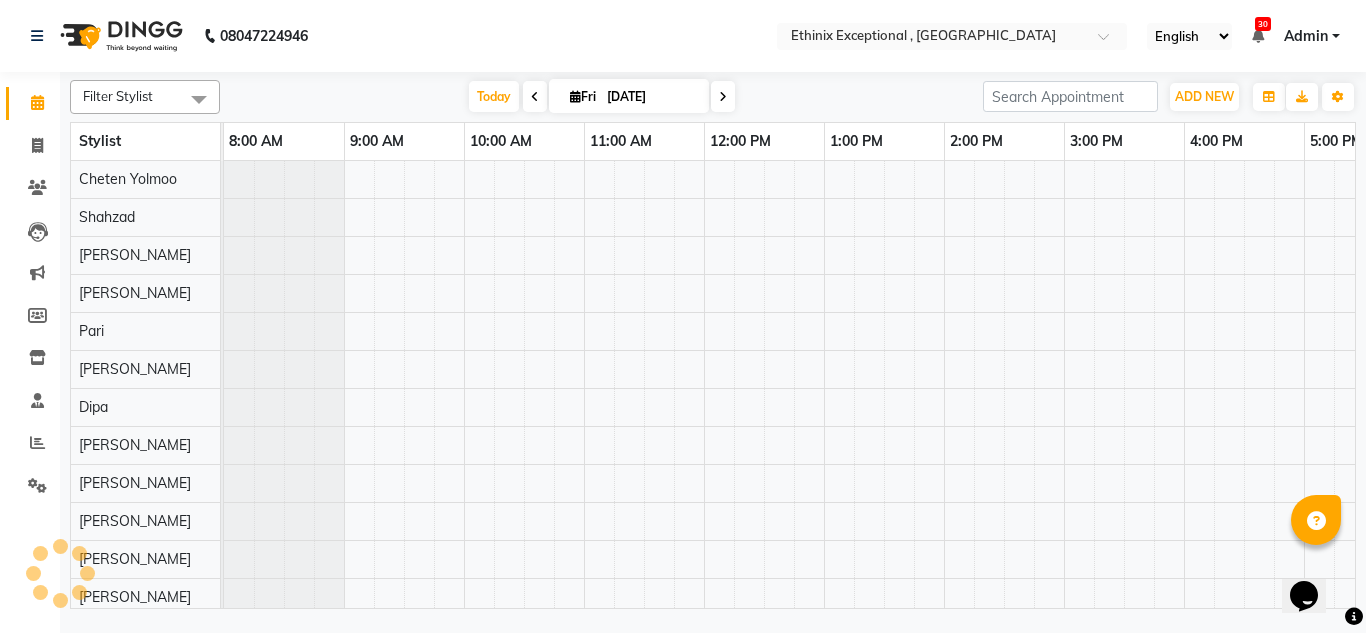 scroll, scrollTop: 0, scrollLeft: 0, axis: both 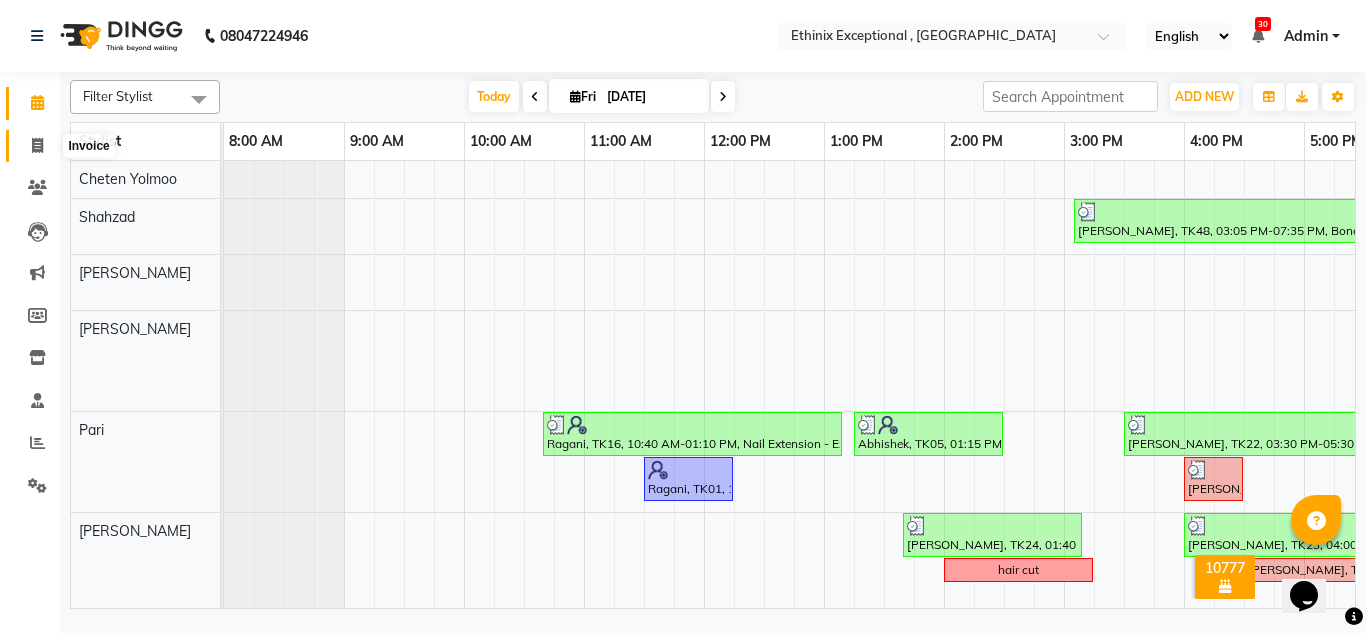click 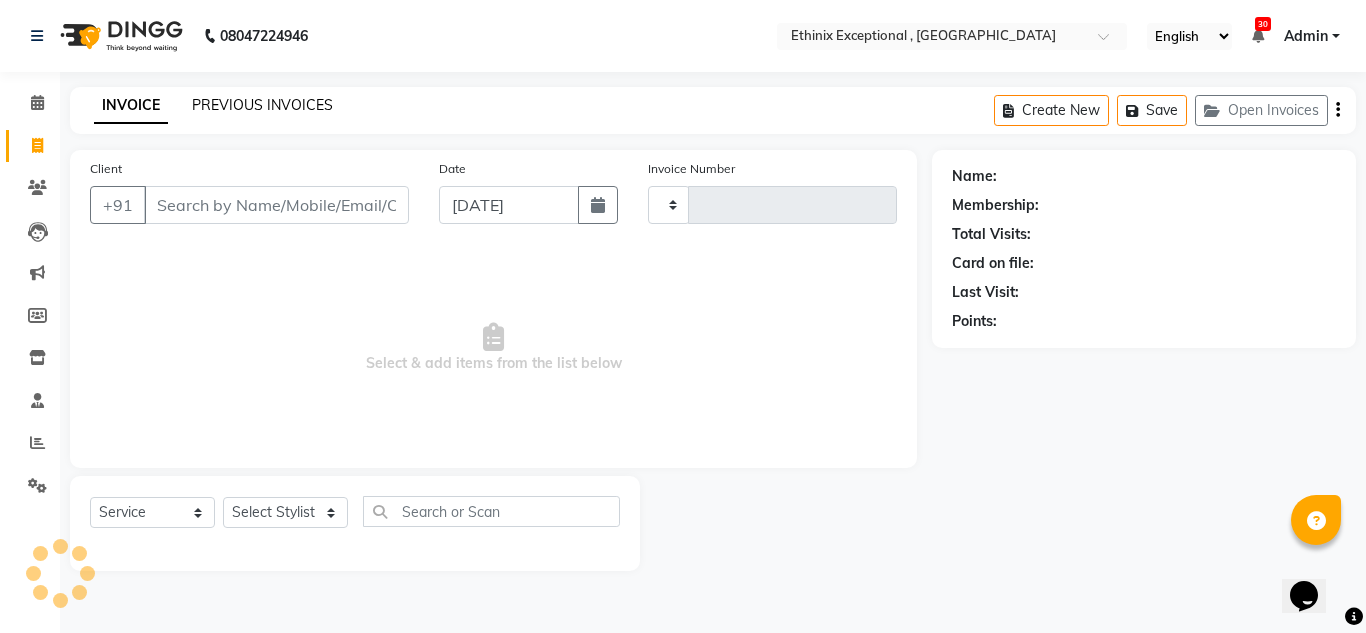 click on "PREVIOUS INVOICES" 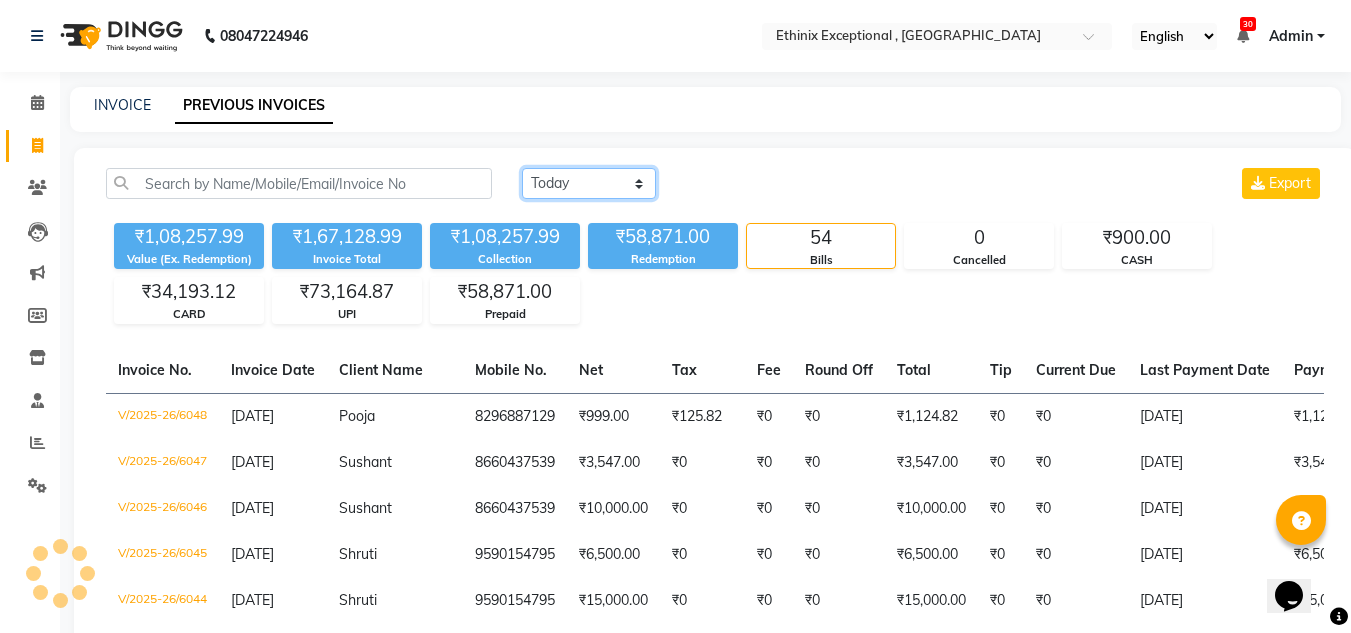 click on "[DATE] [DATE] Custom Range" 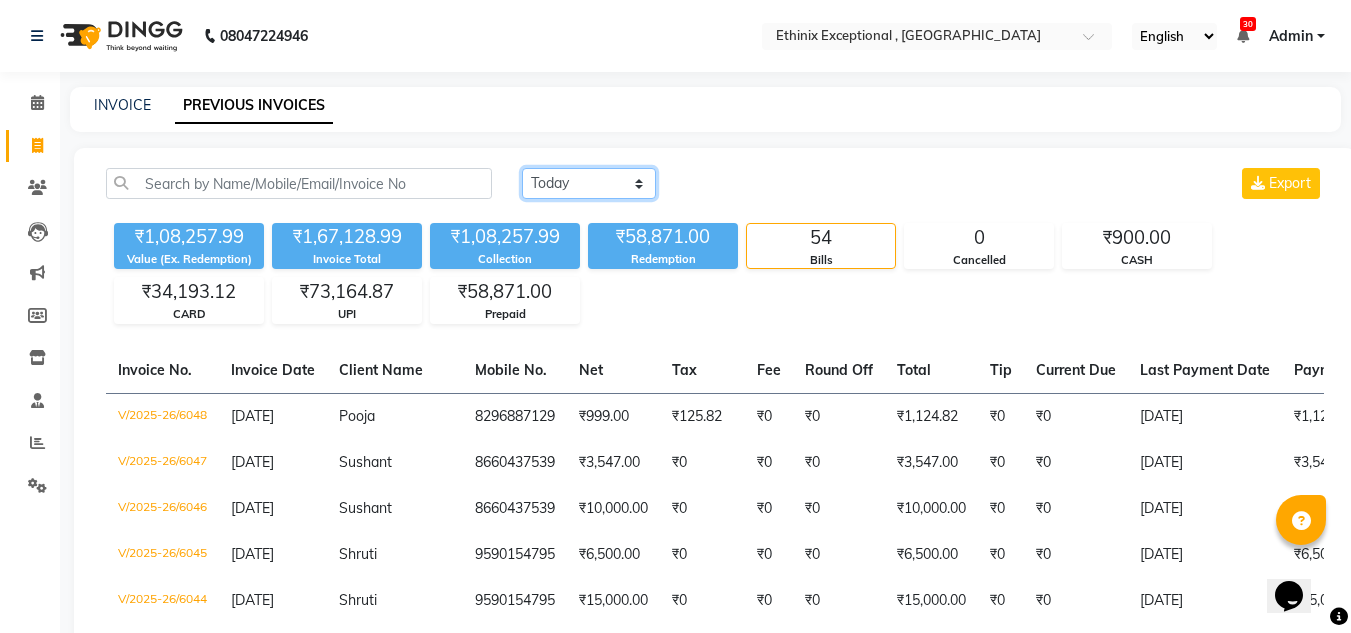 select on "range" 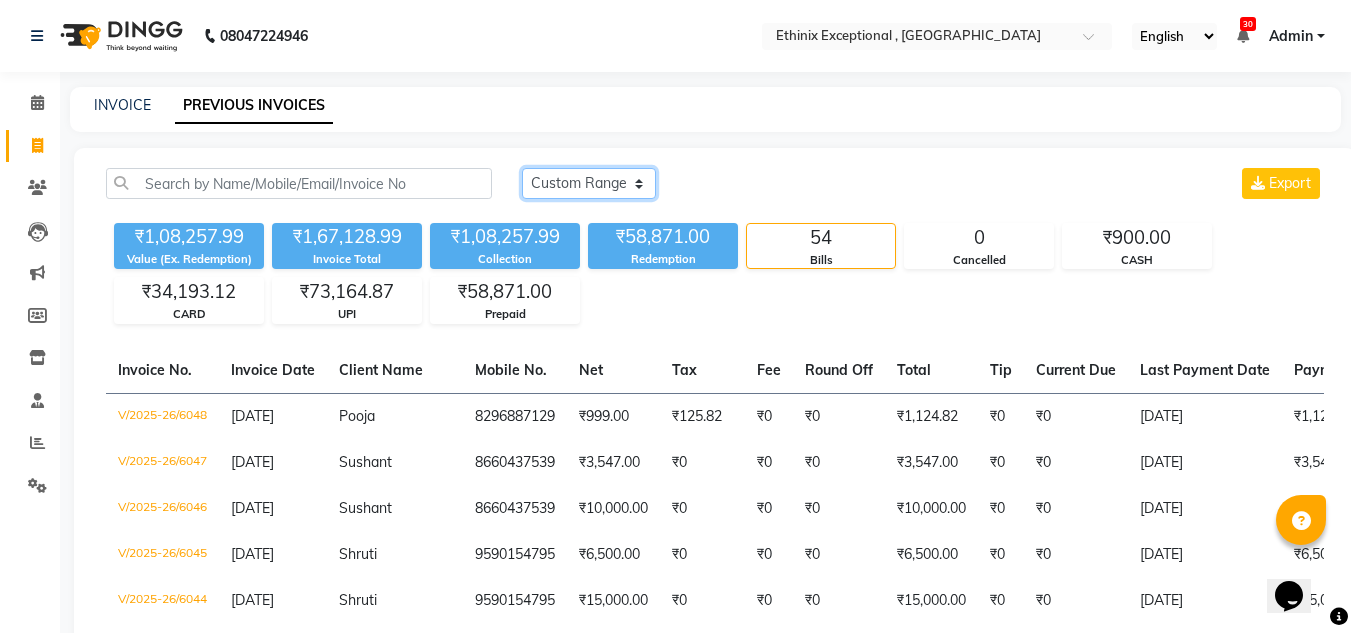 click on "[DATE] [DATE] Custom Range" 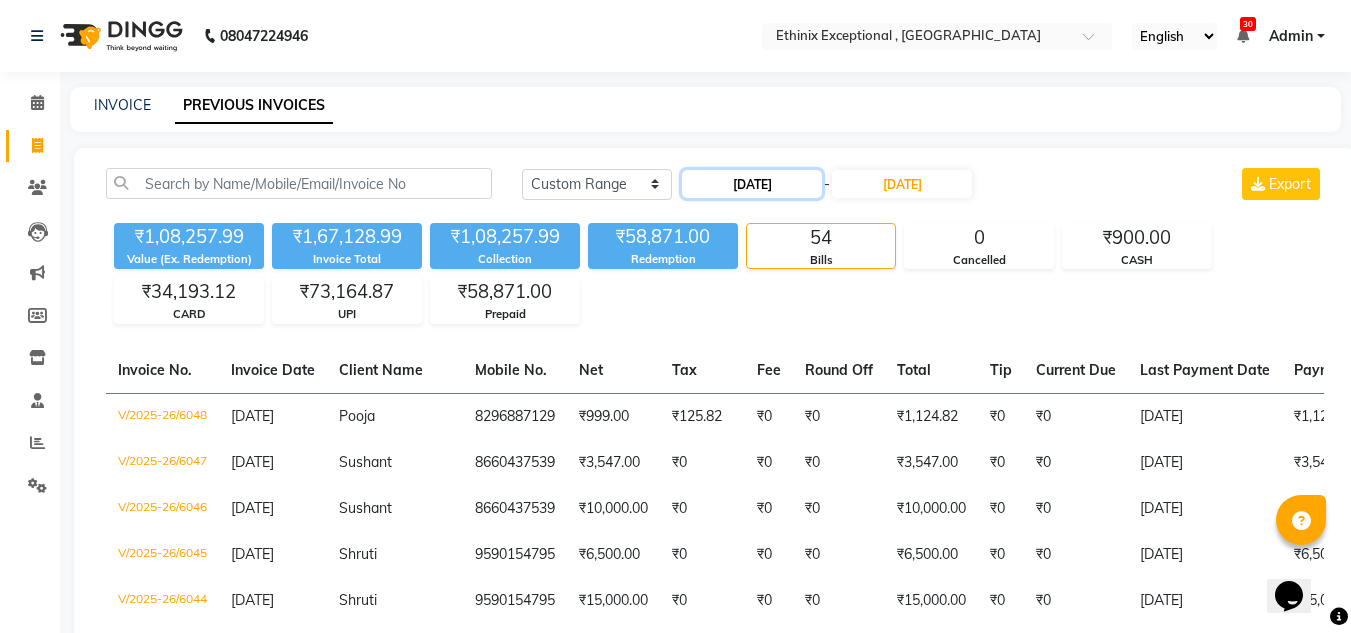 click on "[DATE]" 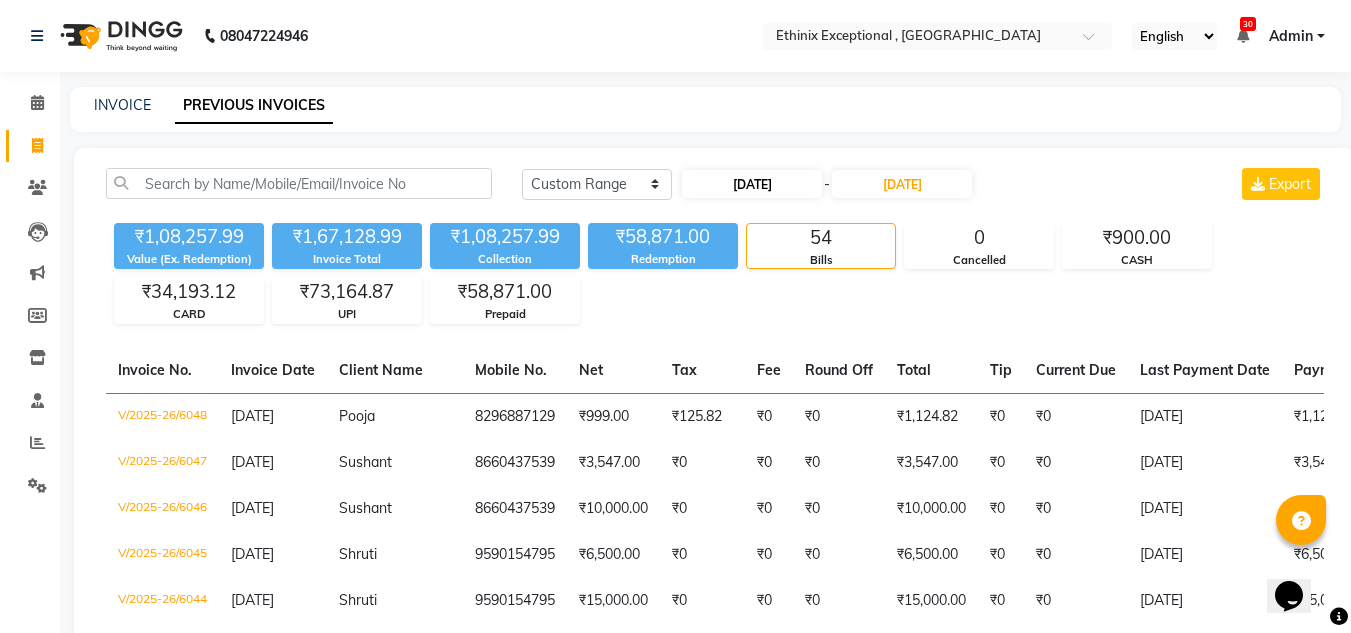 select on "7" 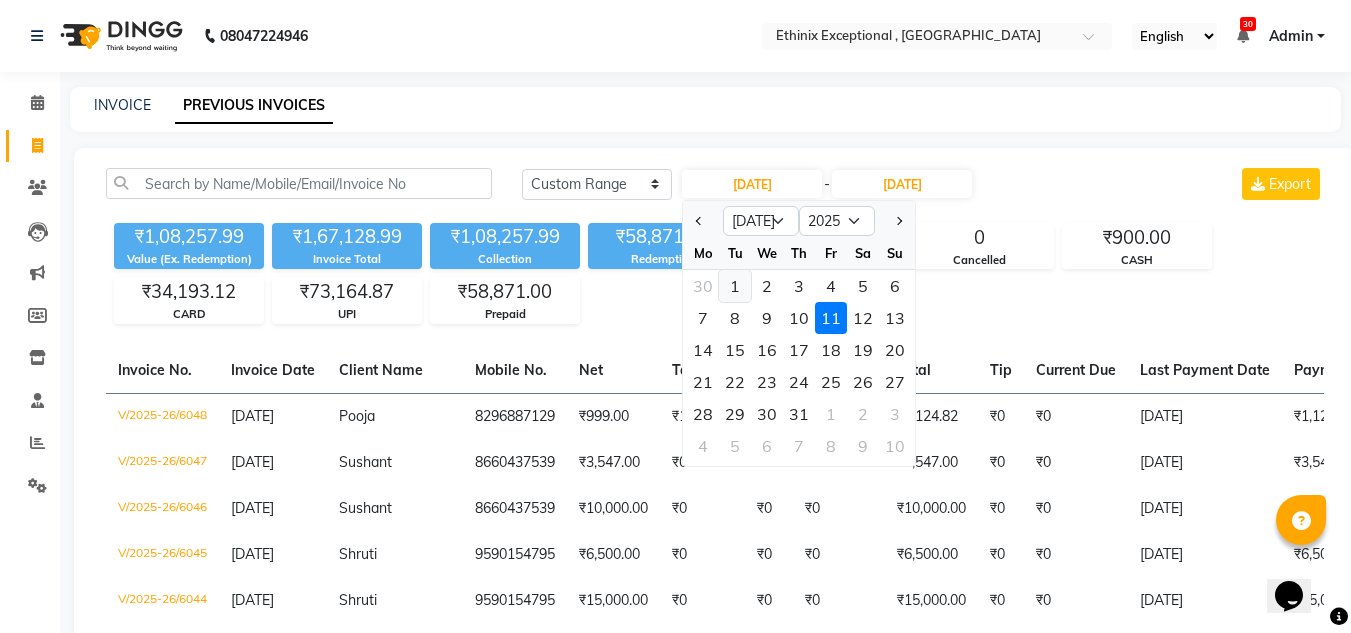 click on "1" 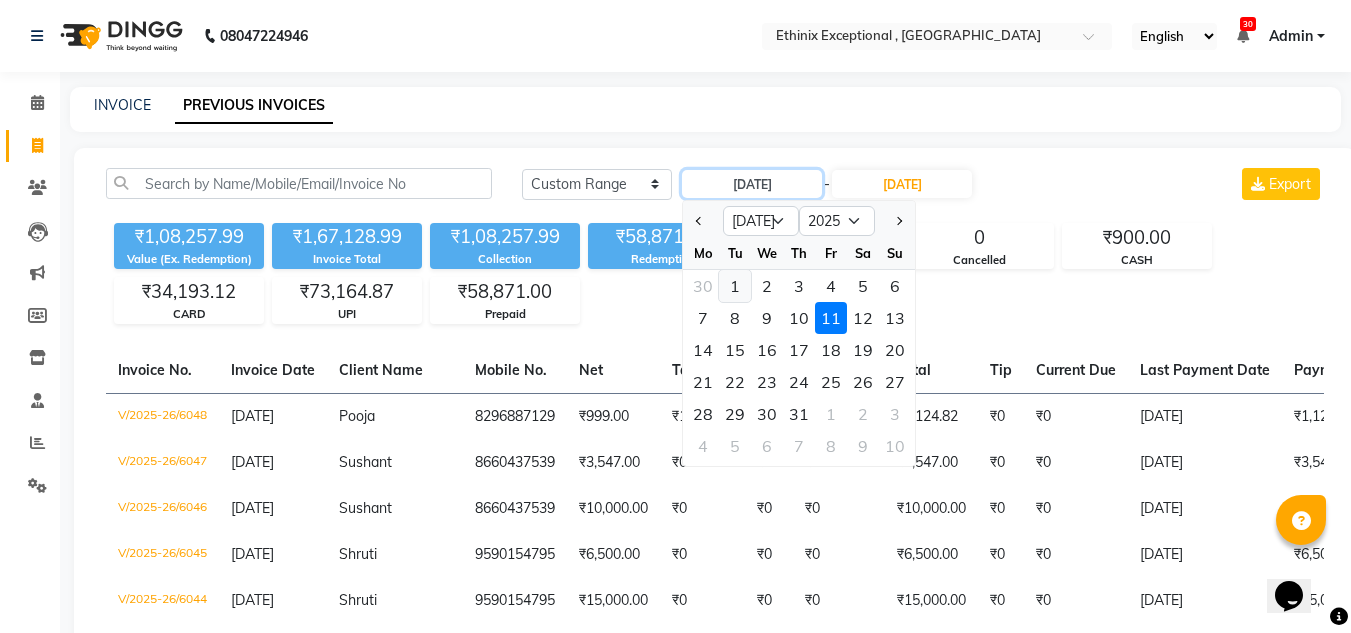 type on "01-07-2025" 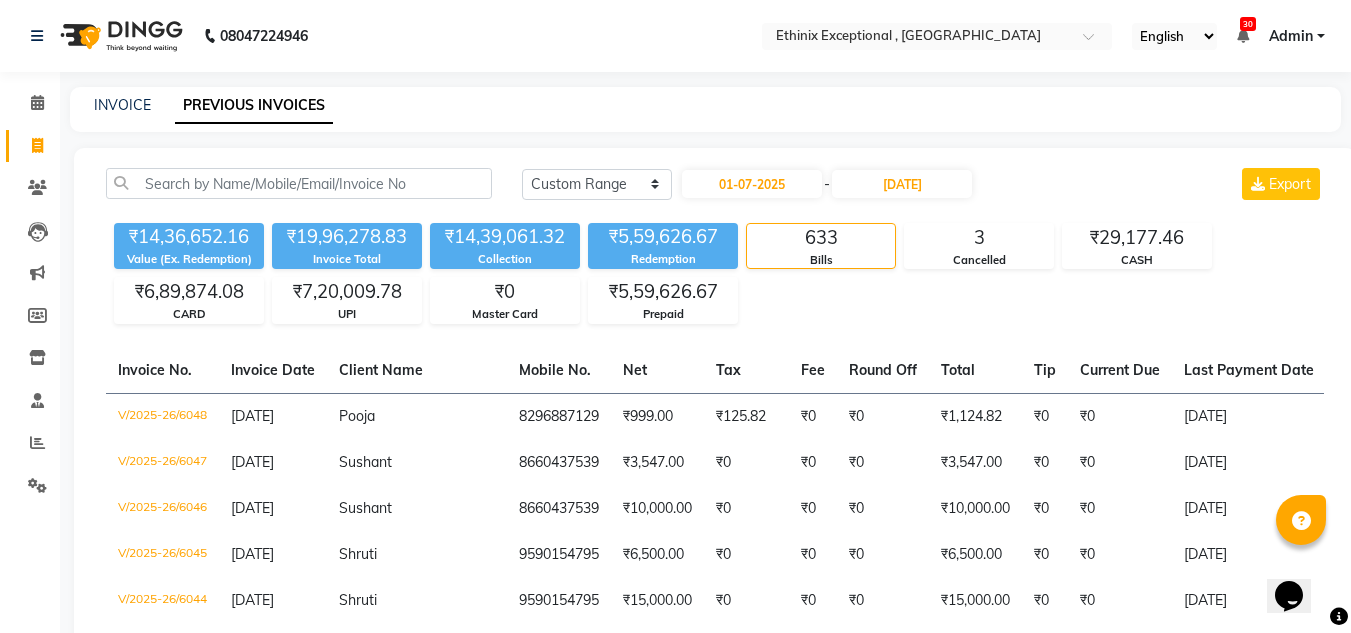 click on "Invoice" 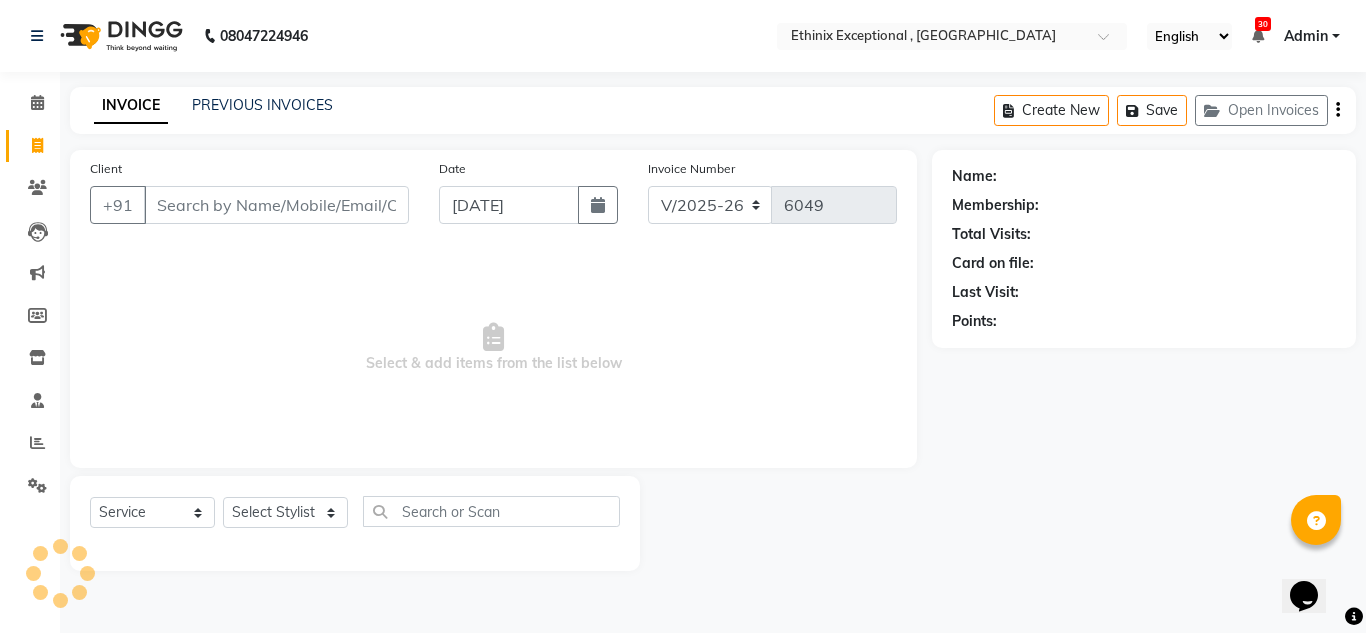 select on "product" 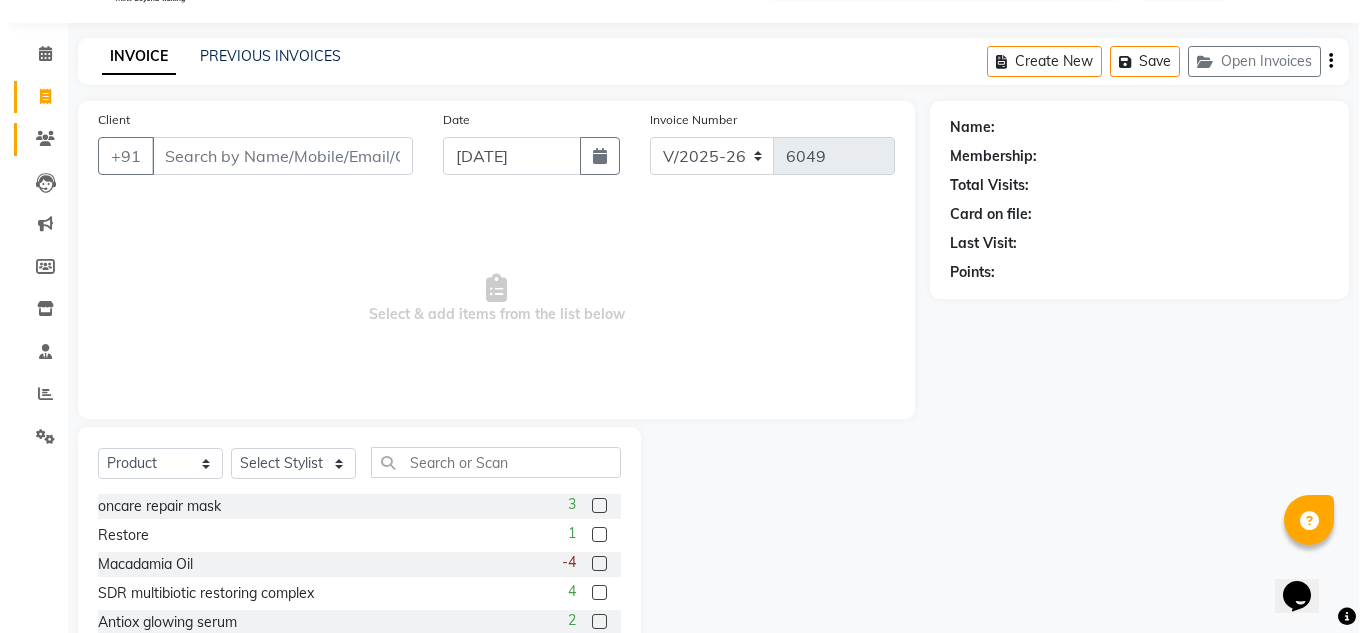 scroll, scrollTop: 0, scrollLeft: 0, axis: both 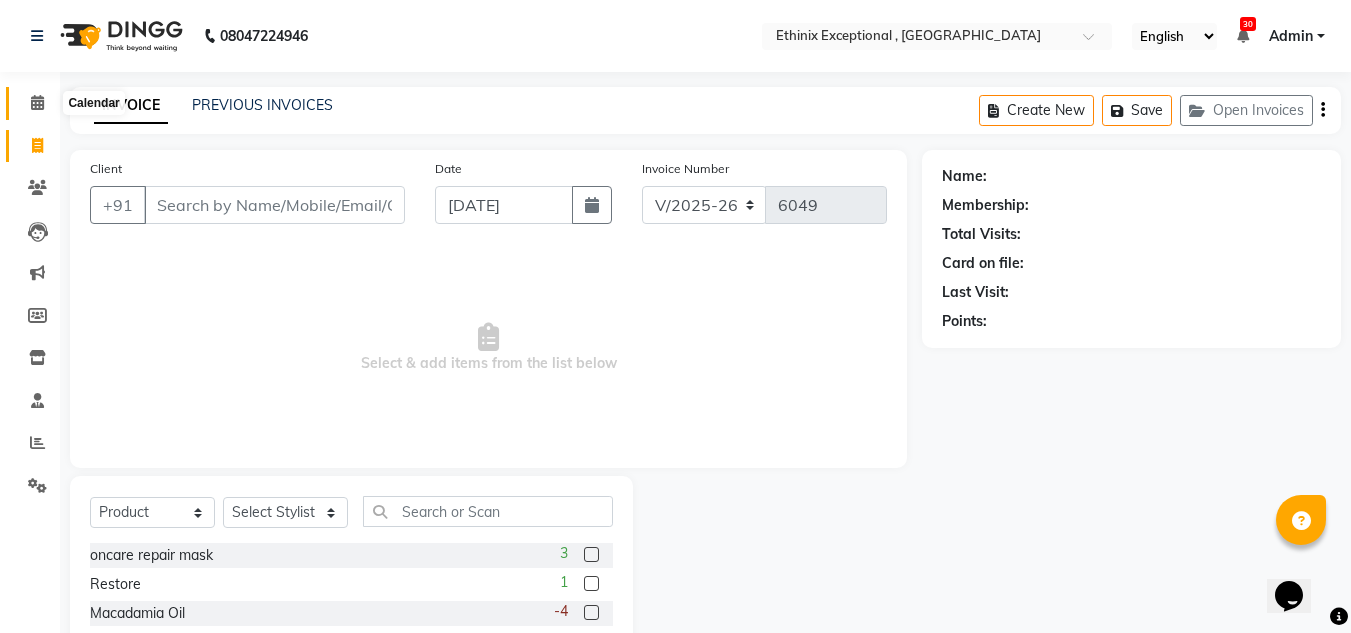 click 